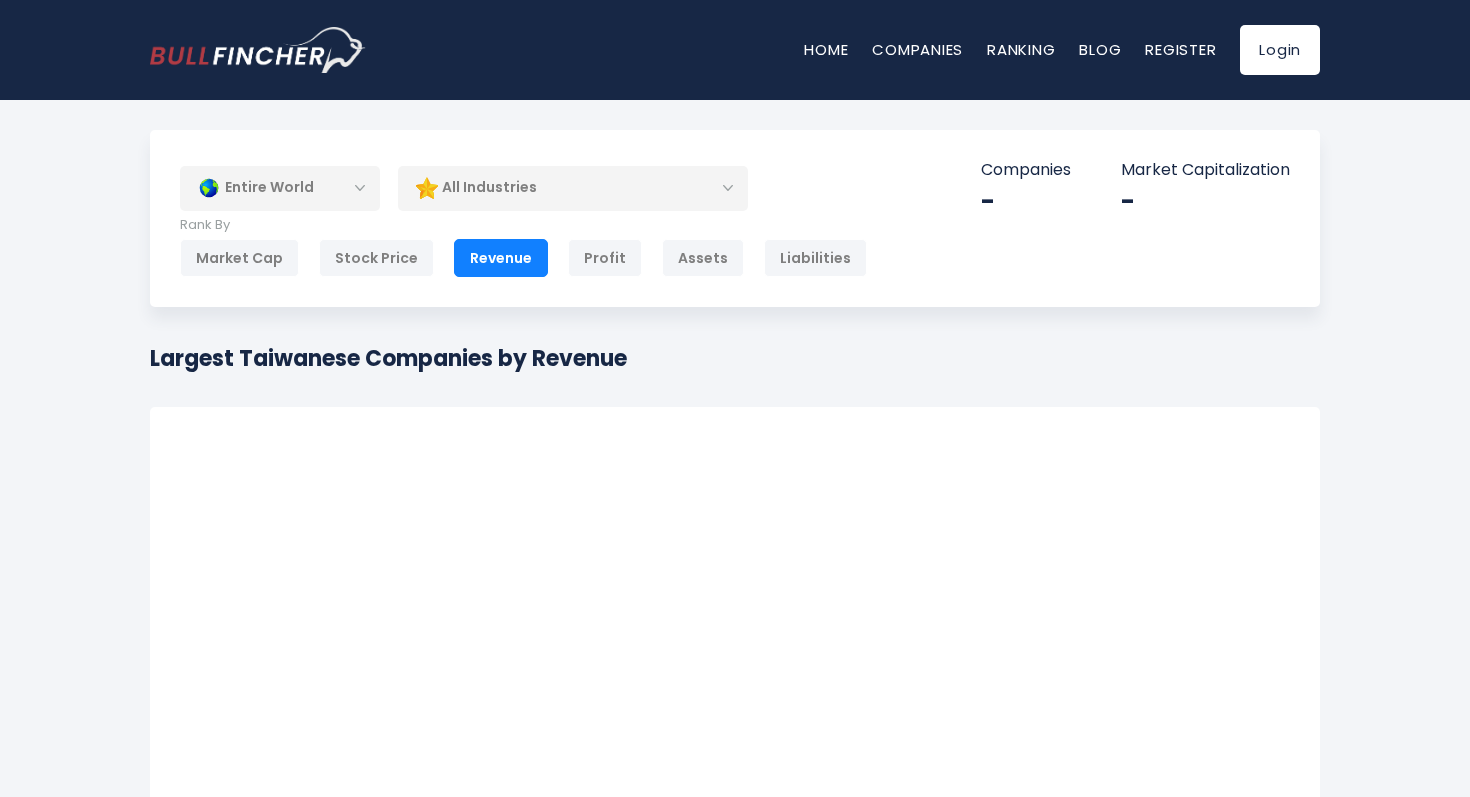 scroll, scrollTop: 0, scrollLeft: 0, axis: both 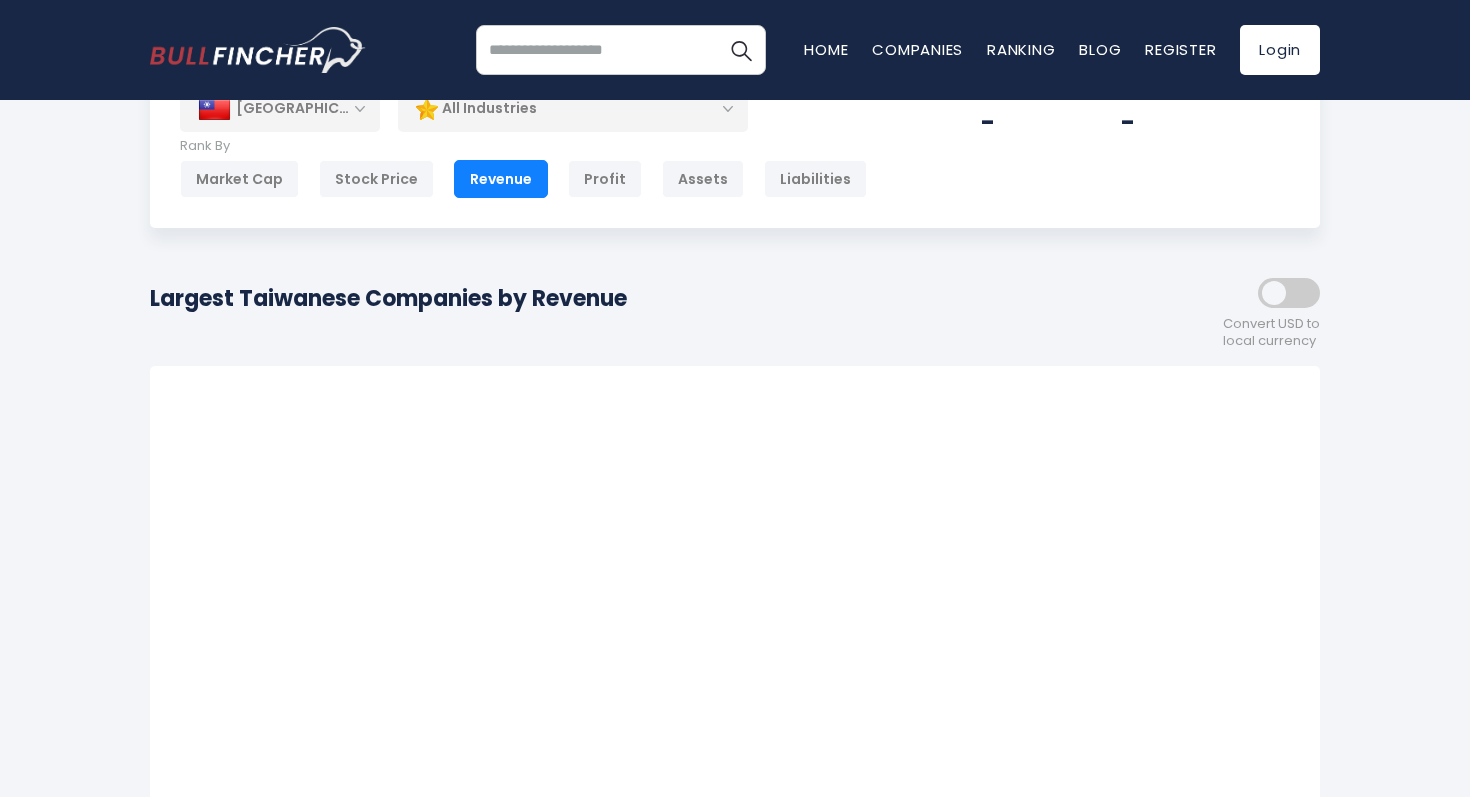 click on "Largest Taiwanese  Companies  by Revenue
Convert USD to   local currency" at bounding box center [735, 306] 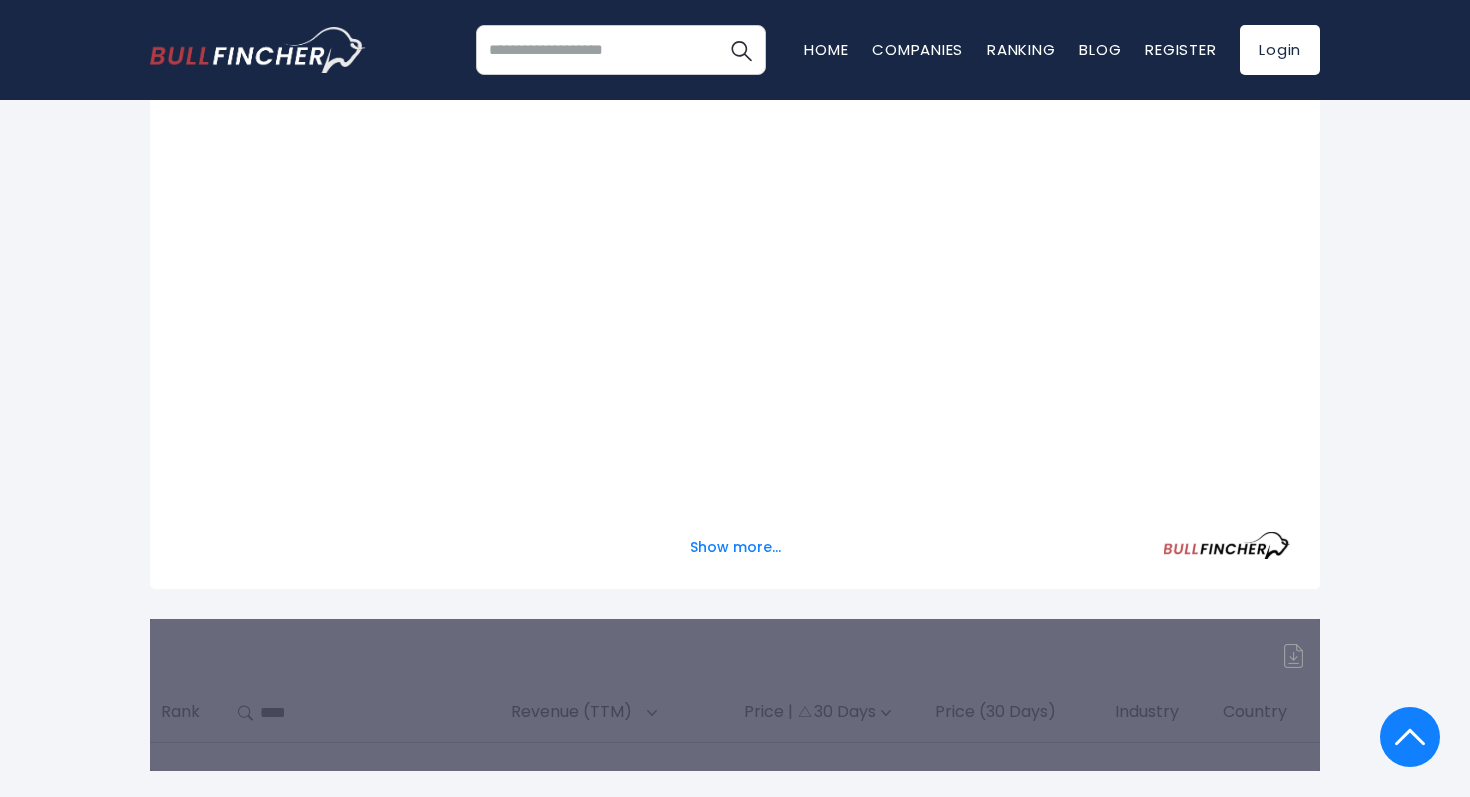 scroll, scrollTop: 375, scrollLeft: 0, axis: vertical 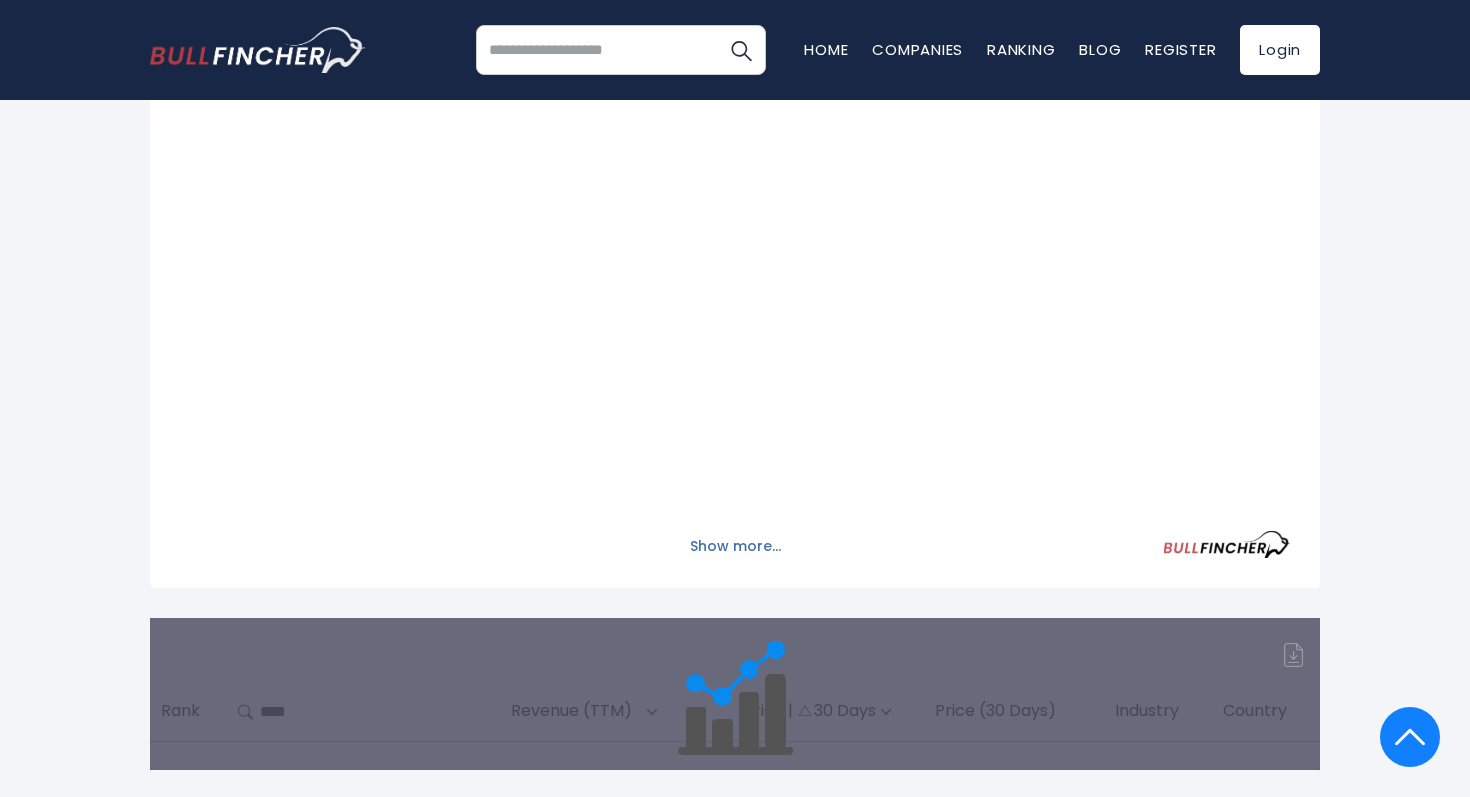 click on "Show more..." at bounding box center (735, 546) 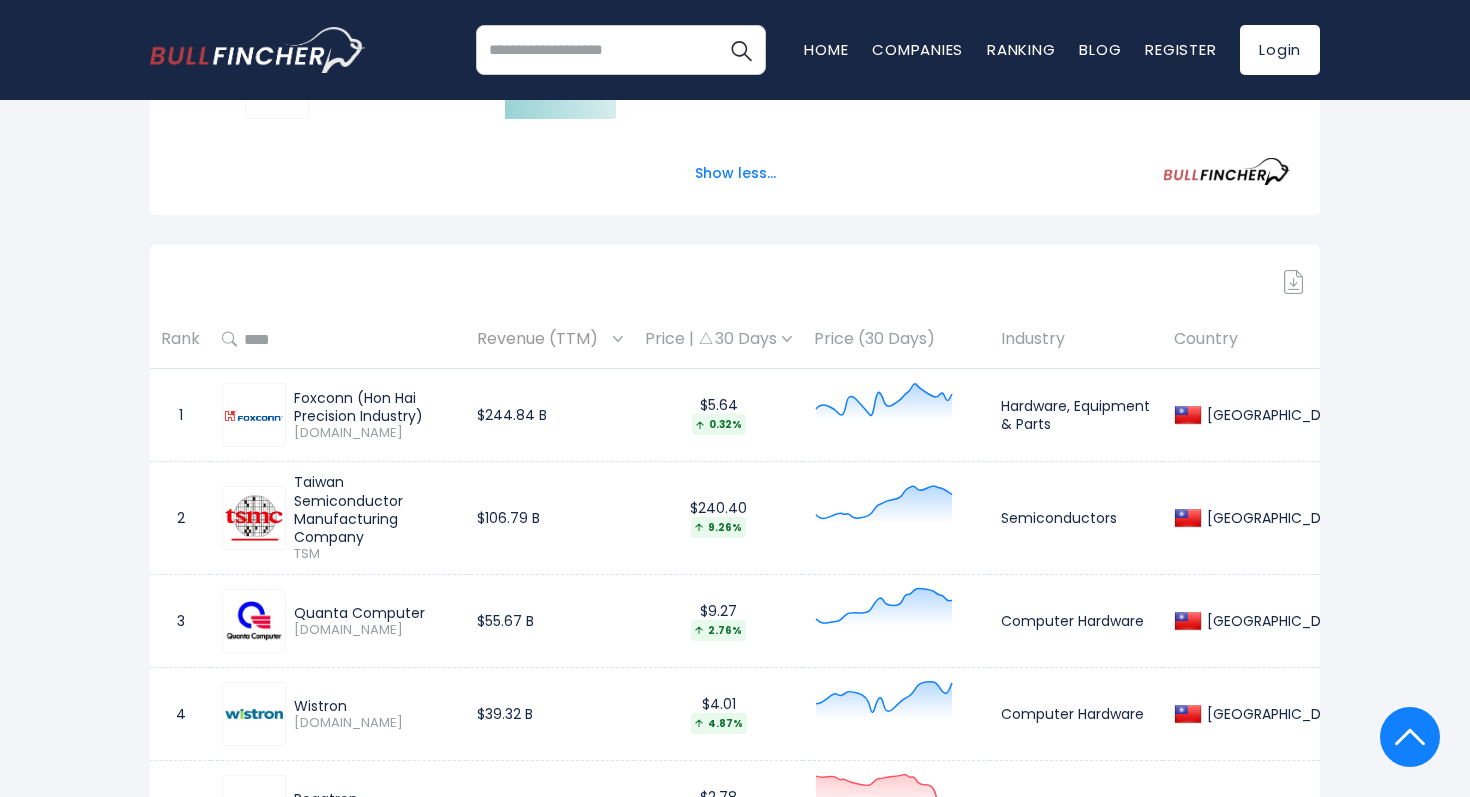 scroll, scrollTop: 820, scrollLeft: 0, axis: vertical 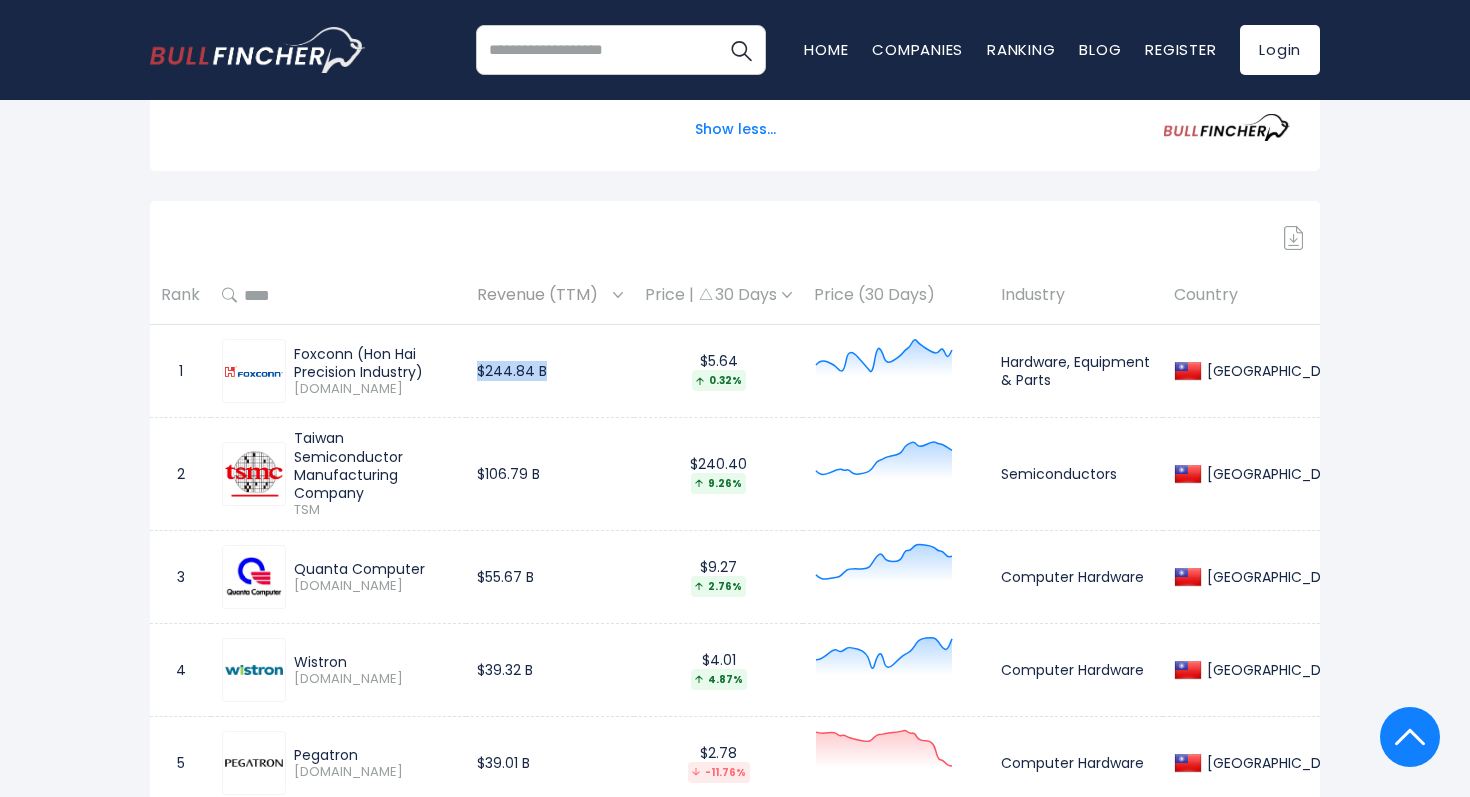 drag, startPoint x: 510, startPoint y: 370, endPoint x: 590, endPoint y: 370, distance: 80 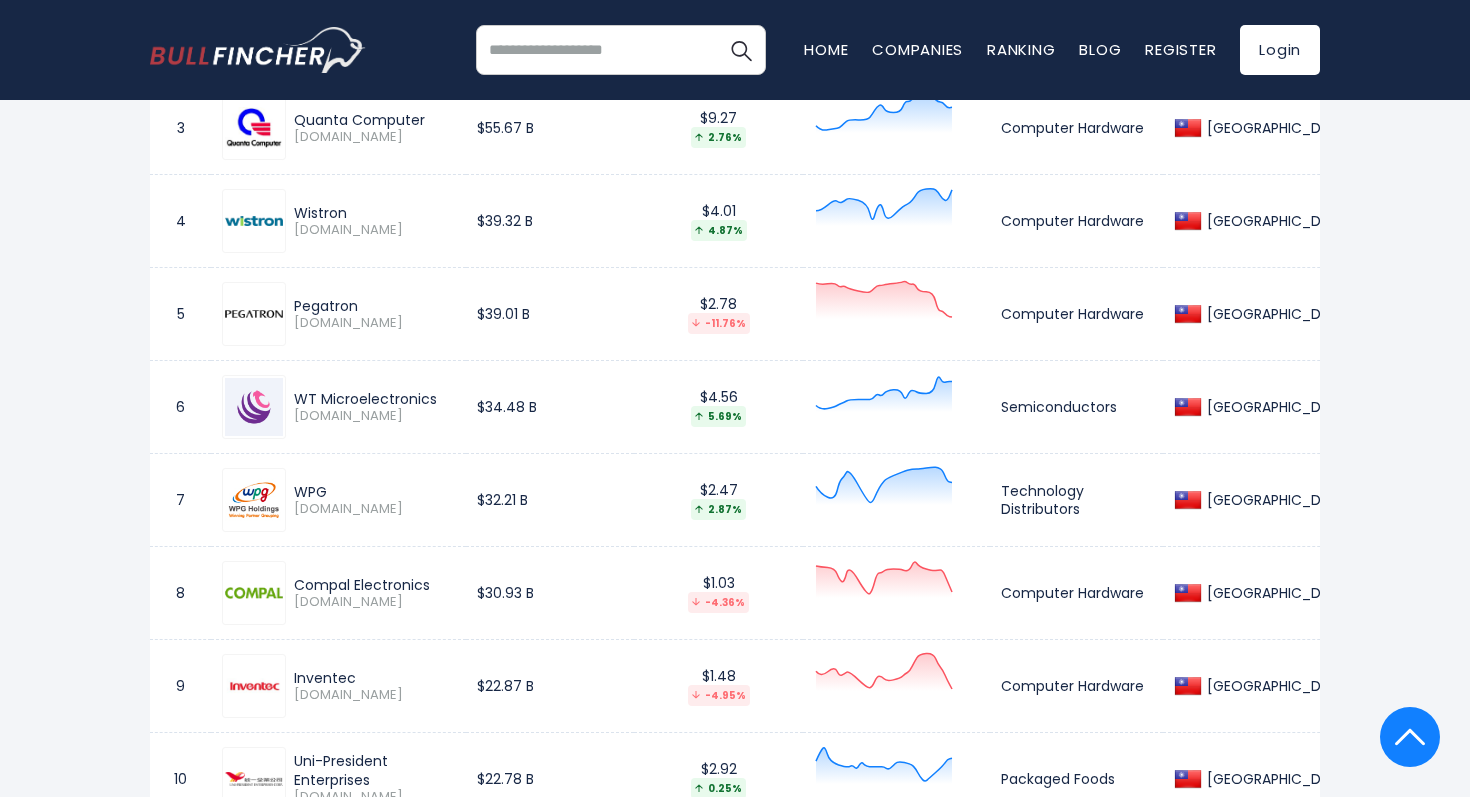 scroll, scrollTop: 1272, scrollLeft: 0, axis: vertical 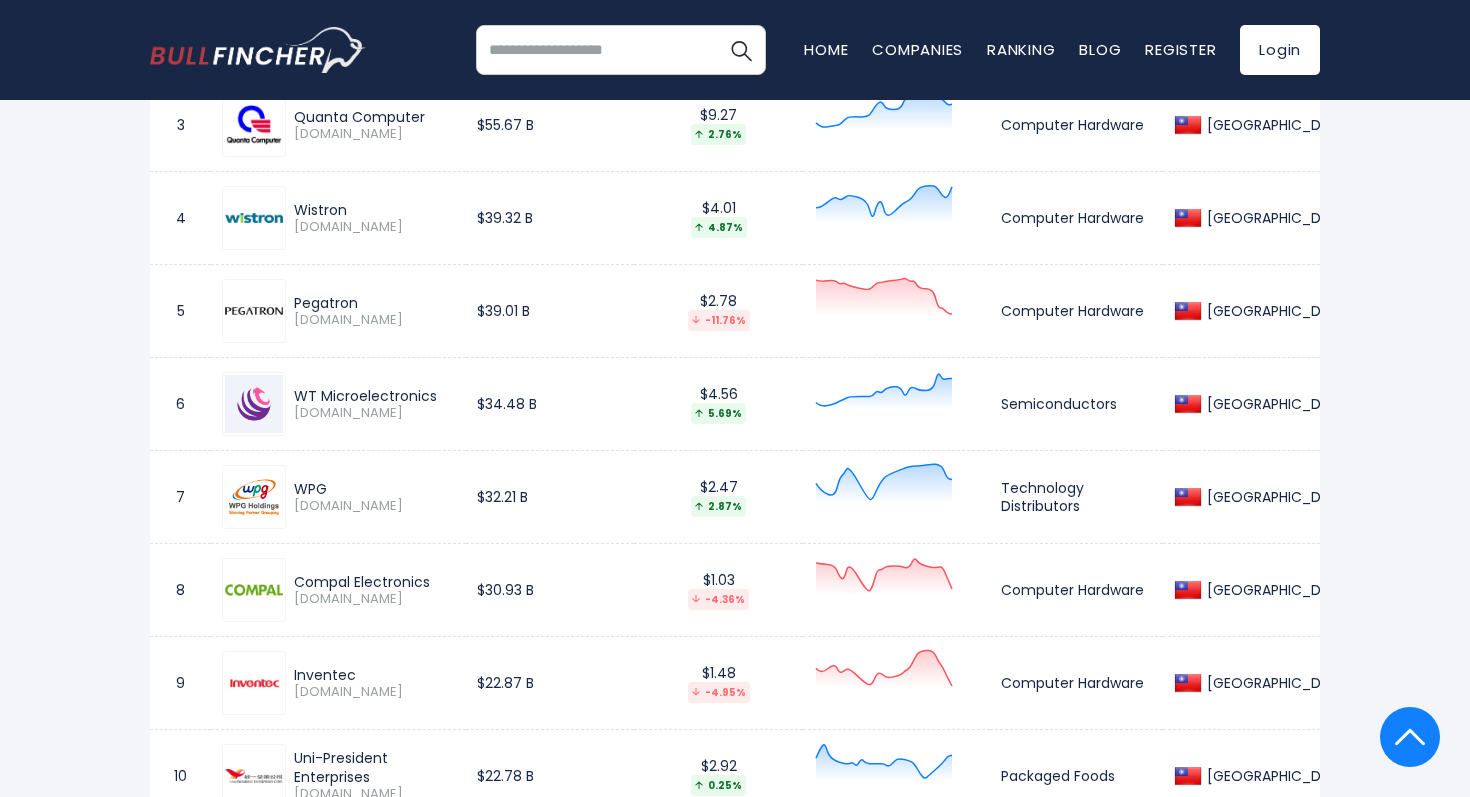 drag, startPoint x: 481, startPoint y: 466, endPoint x: 611, endPoint y: 476, distance: 130.38405 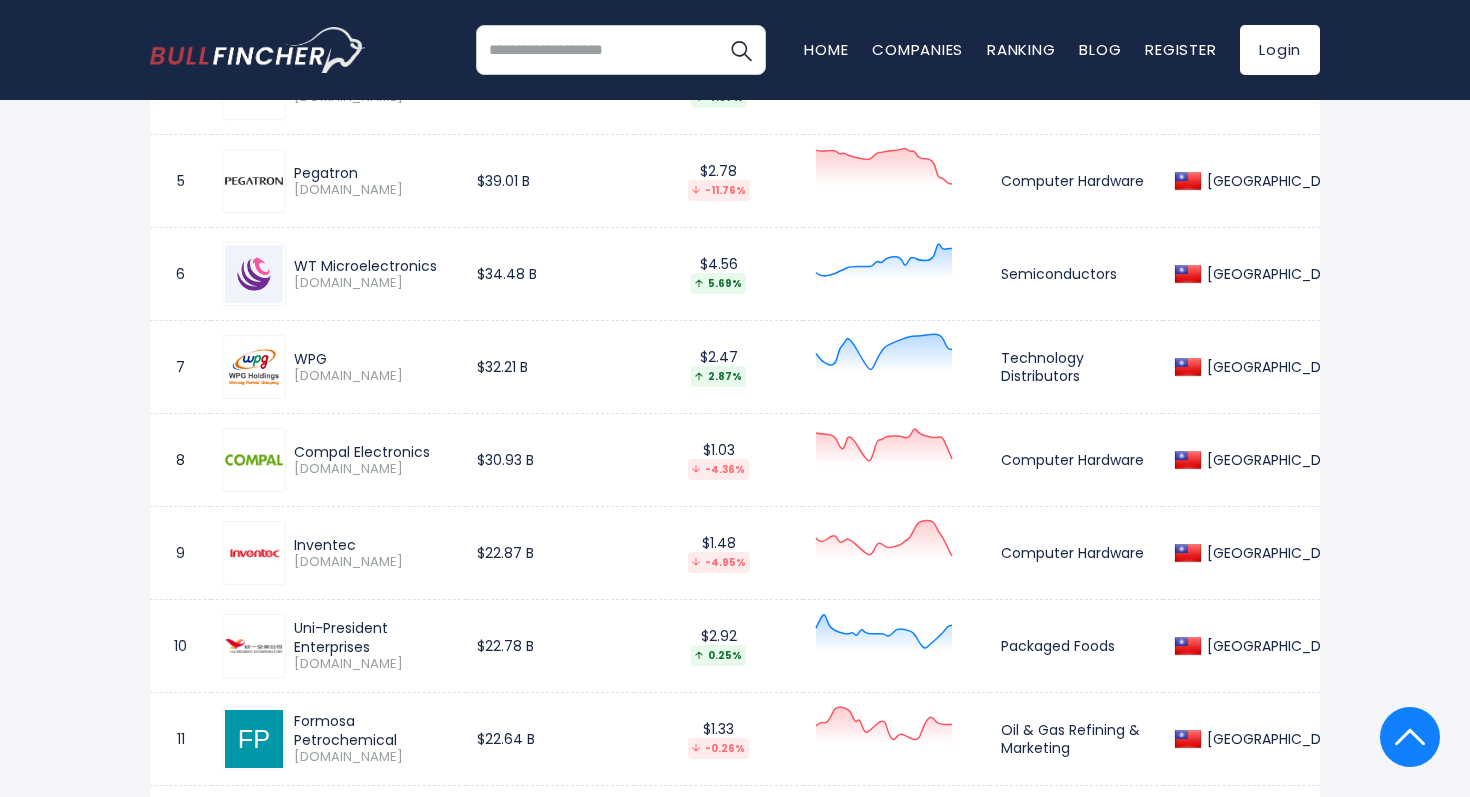 scroll, scrollTop: 1480, scrollLeft: 0, axis: vertical 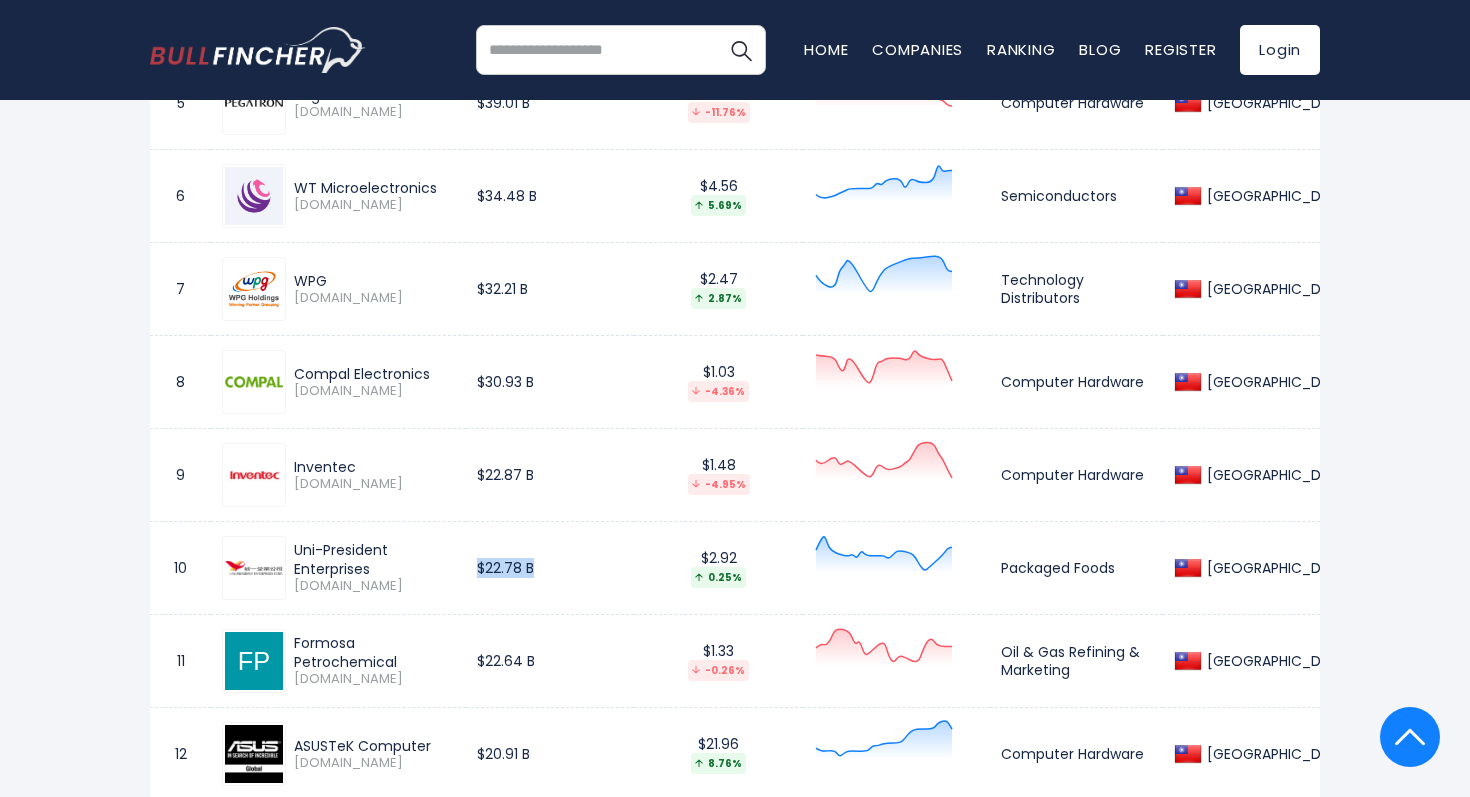 drag, startPoint x: 569, startPoint y: 552, endPoint x: 514, endPoint y: 553, distance: 55.00909 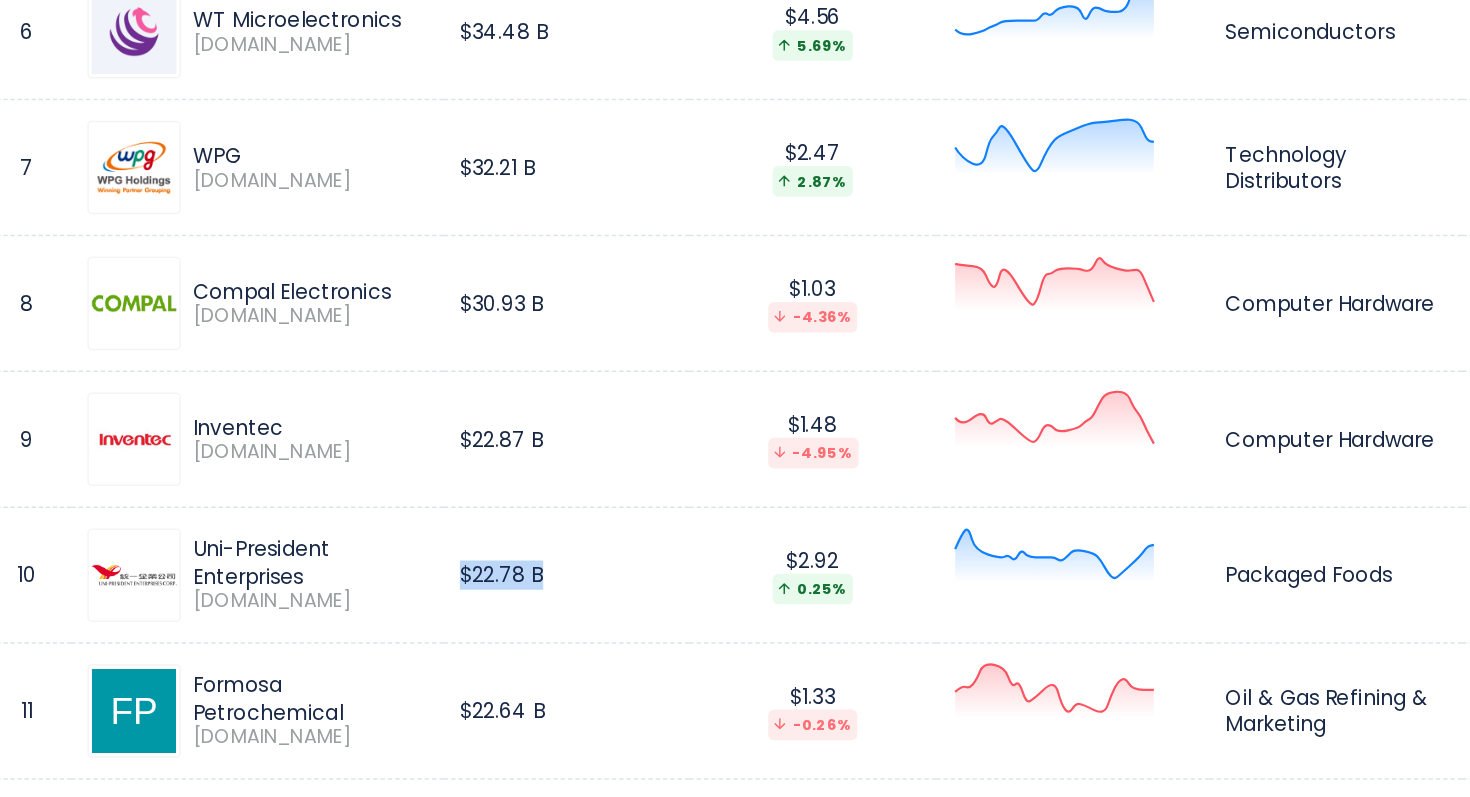 drag, startPoint x: 514, startPoint y: 553, endPoint x: 584, endPoint y: 553, distance: 70 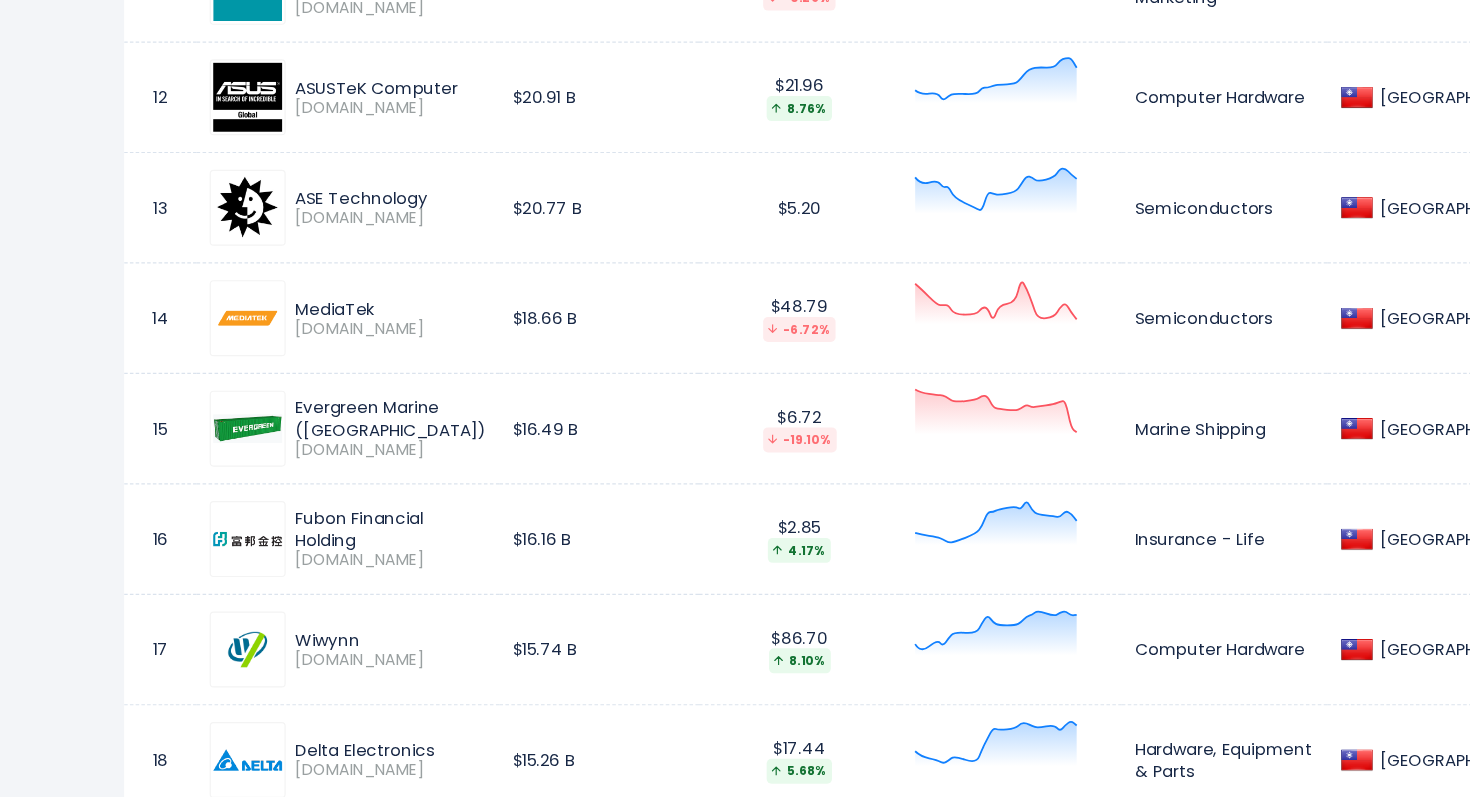 scroll, scrollTop: 2025, scrollLeft: 0, axis: vertical 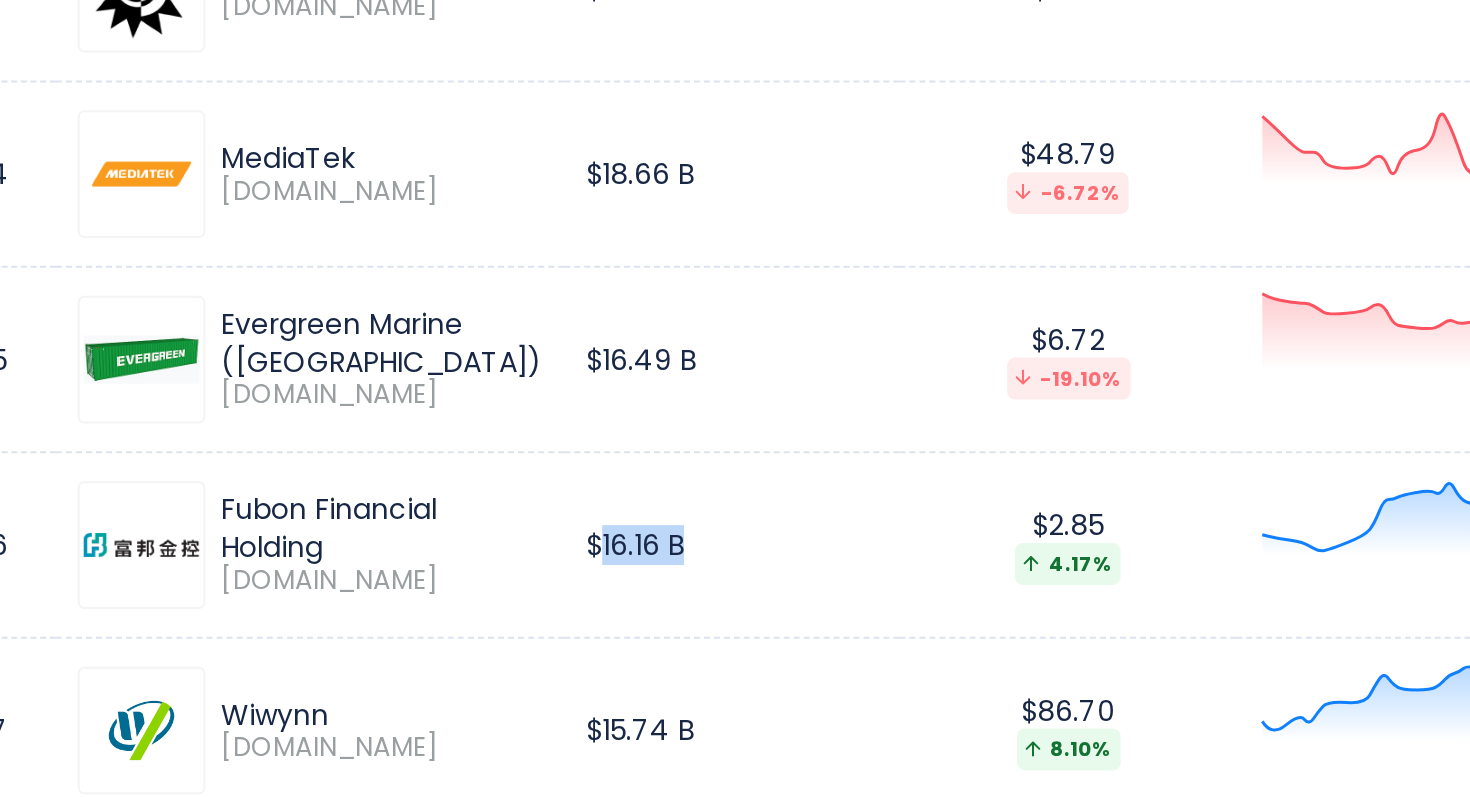 drag, startPoint x: 518, startPoint y: 557, endPoint x: 578, endPoint y: 557, distance: 60 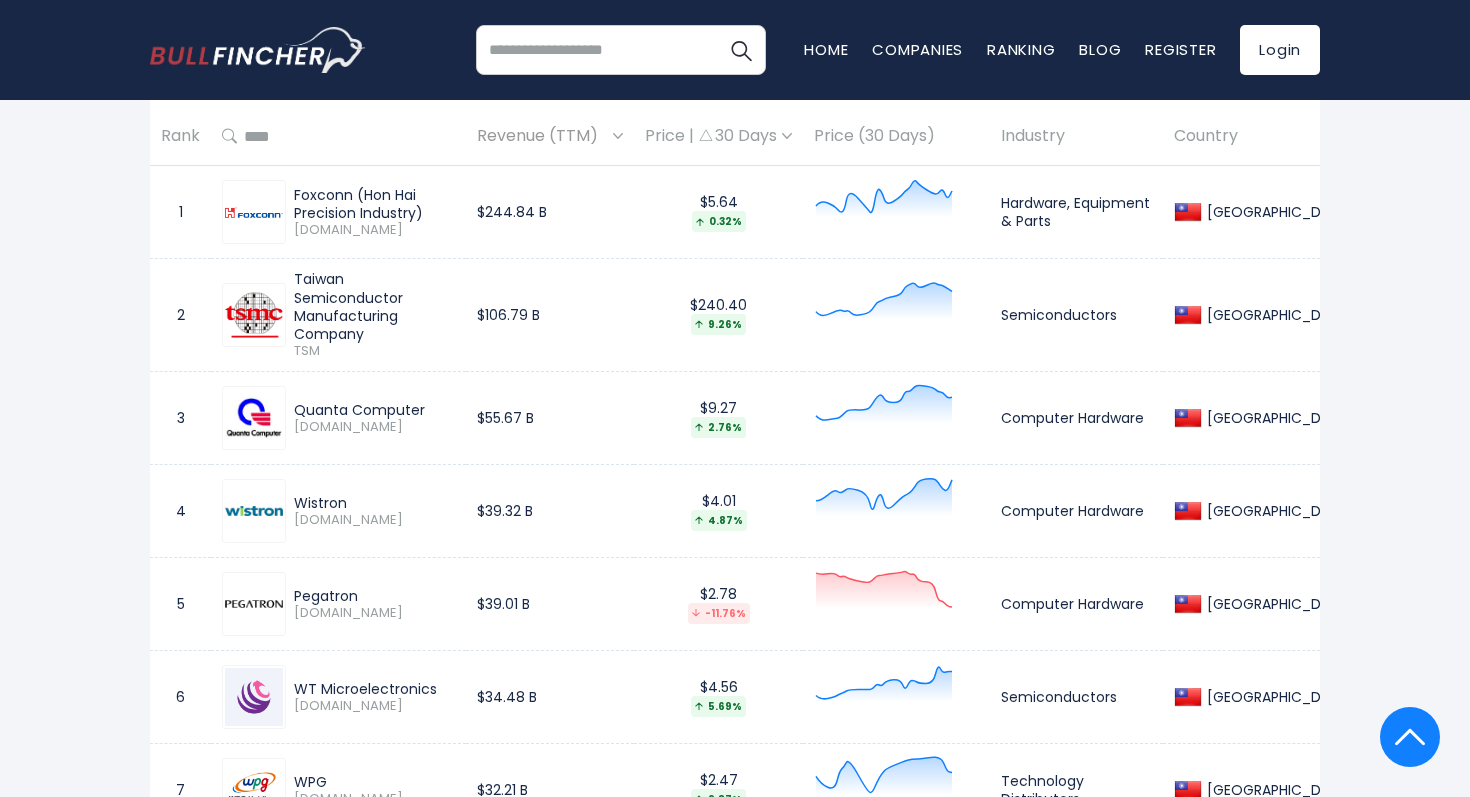 scroll, scrollTop: 980, scrollLeft: 0, axis: vertical 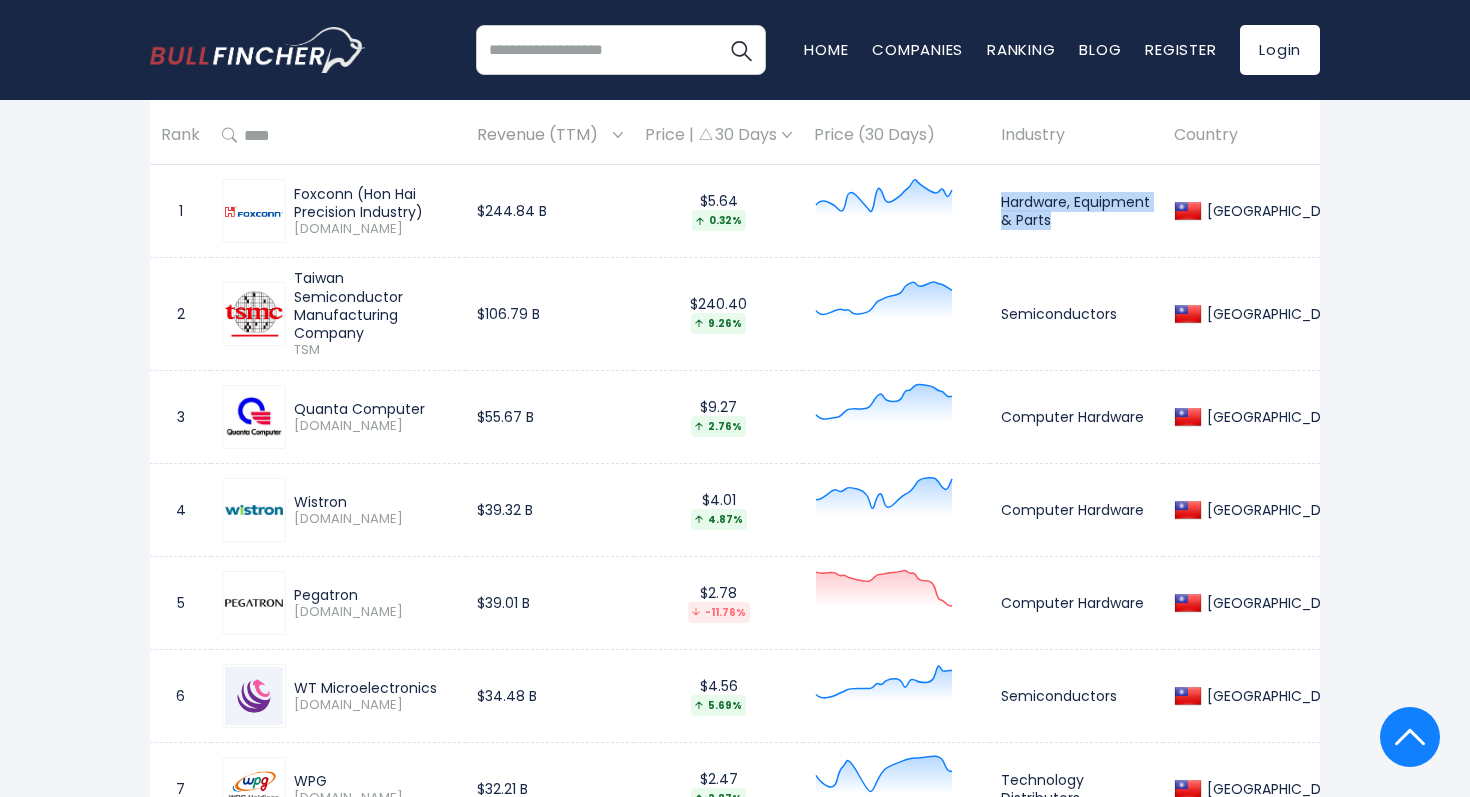 drag, startPoint x: 1031, startPoint y: 204, endPoint x: 1083, endPoint y: 223, distance: 55.362442 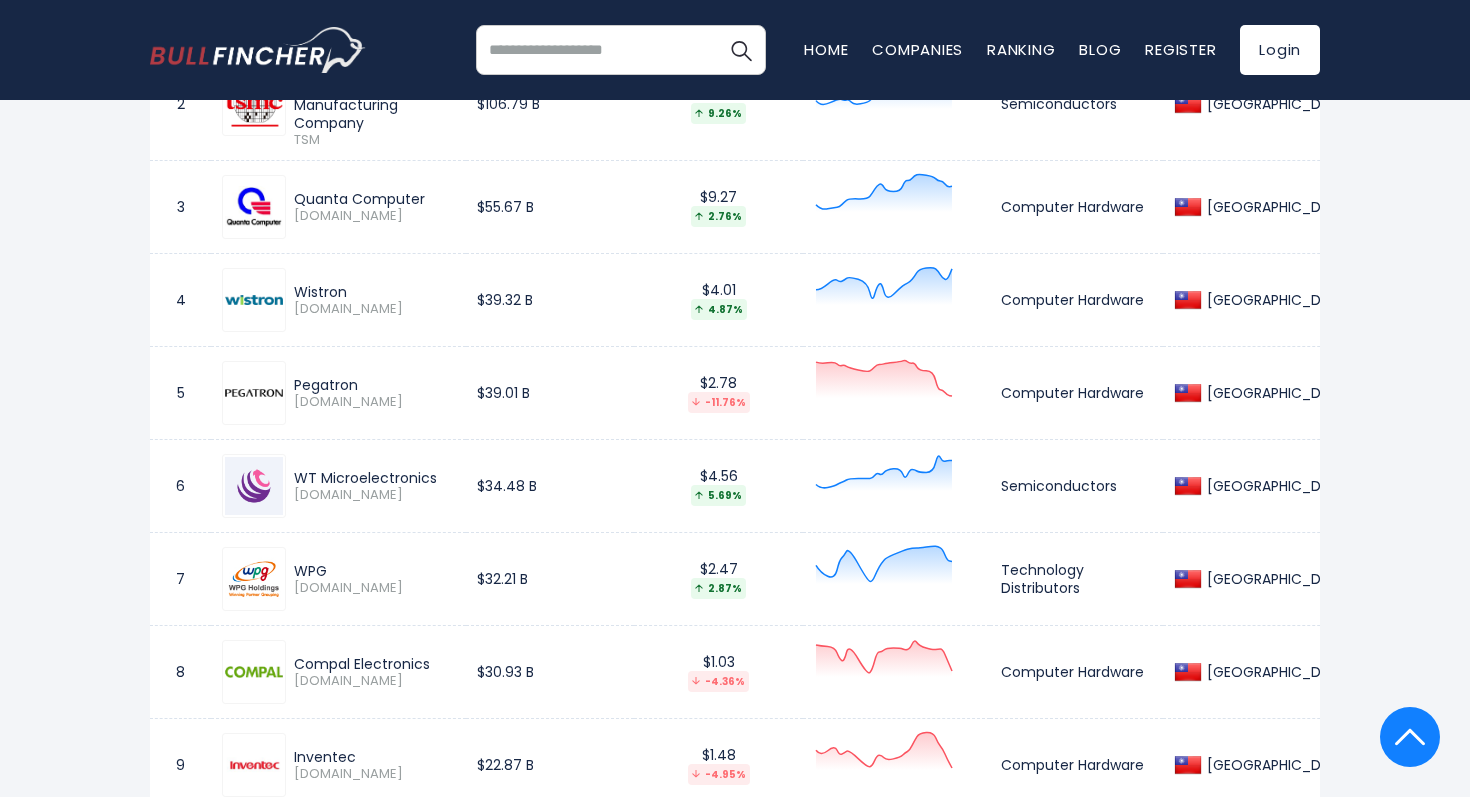 scroll, scrollTop: 1293, scrollLeft: 0, axis: vertical 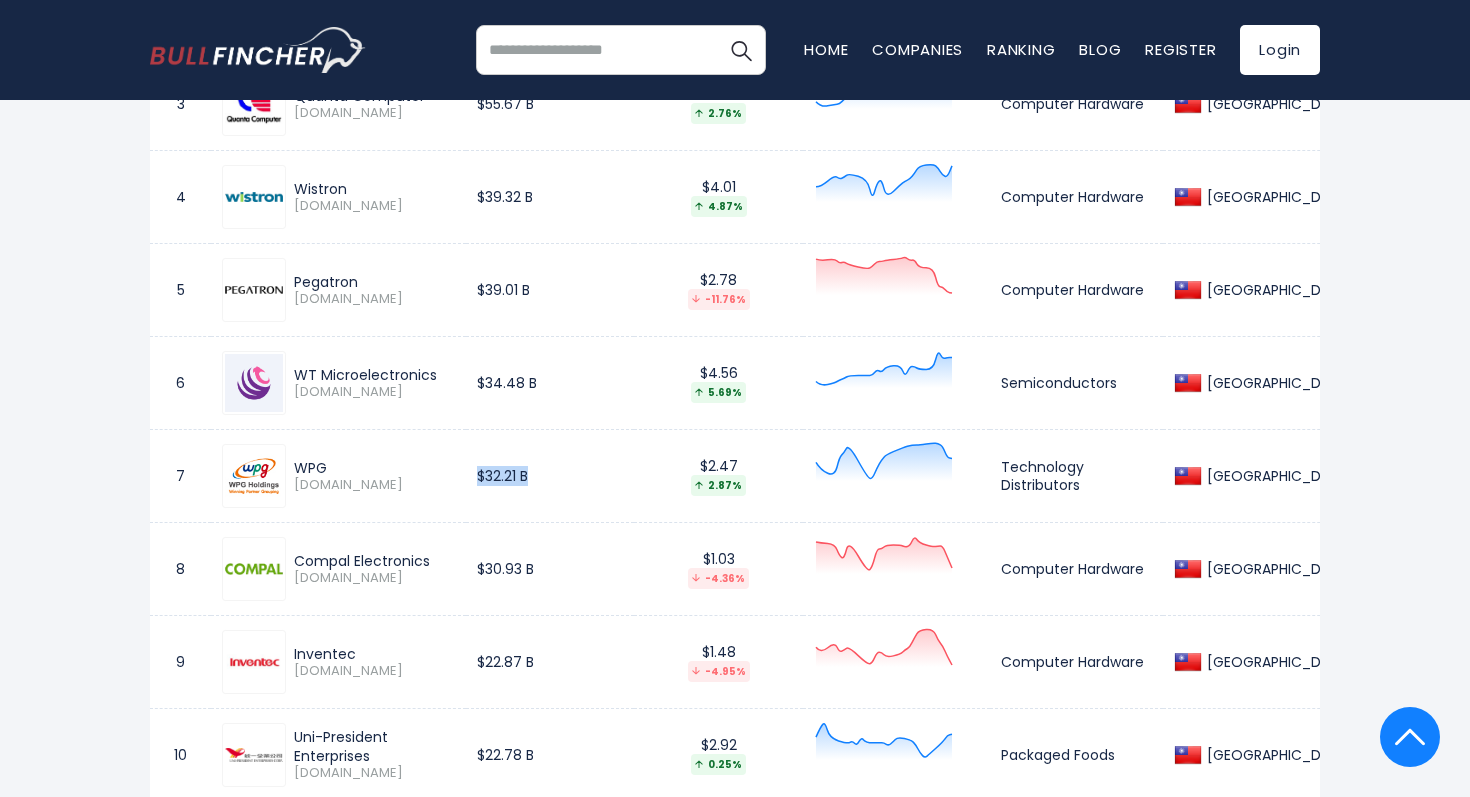 drag, startPoint x: 586, startPoint y: 462, endPoint x: 507, endPoint y: 462, distance: 79 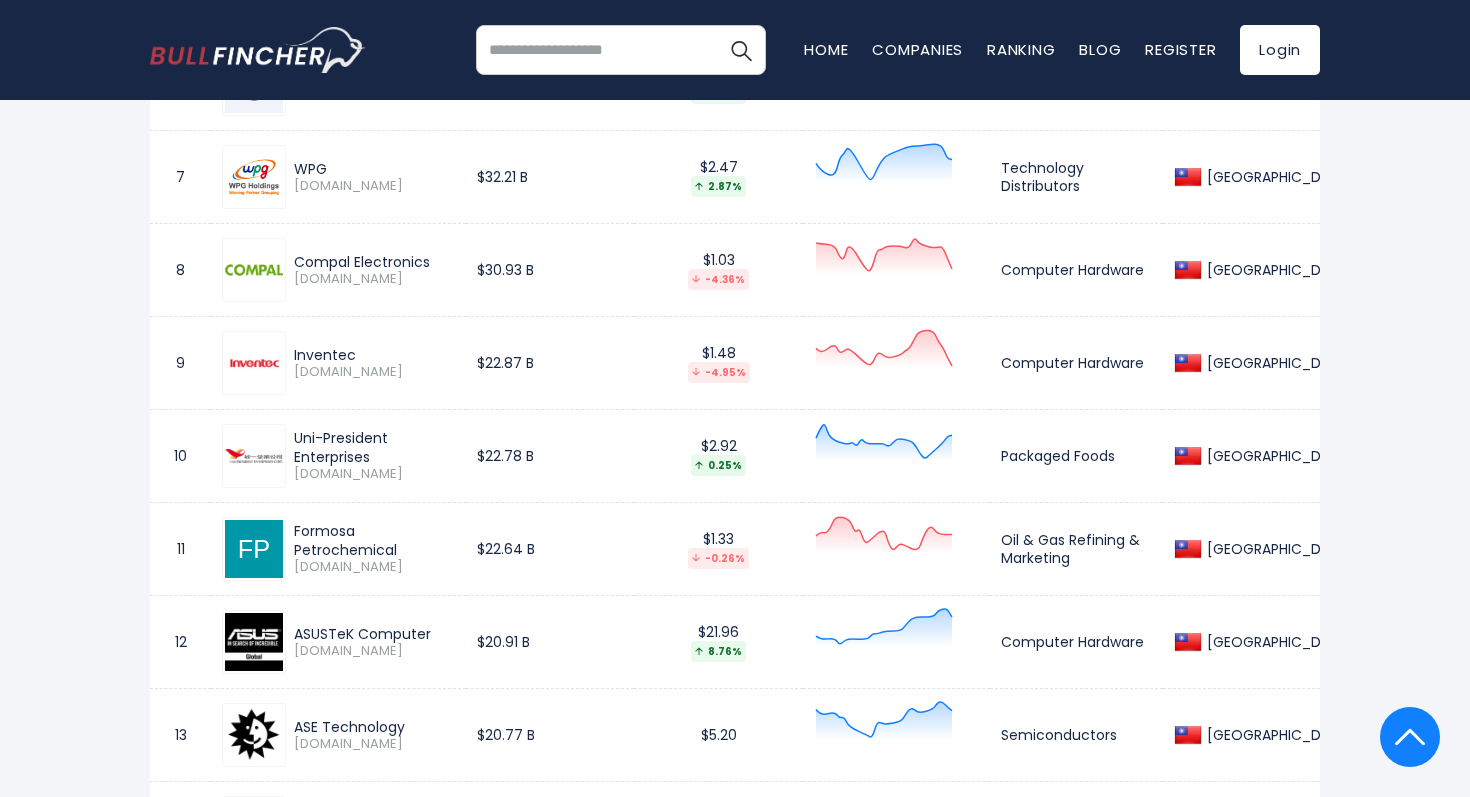 scroll, scrollTop: 1604, scrollLeft: 0, axis: vertical 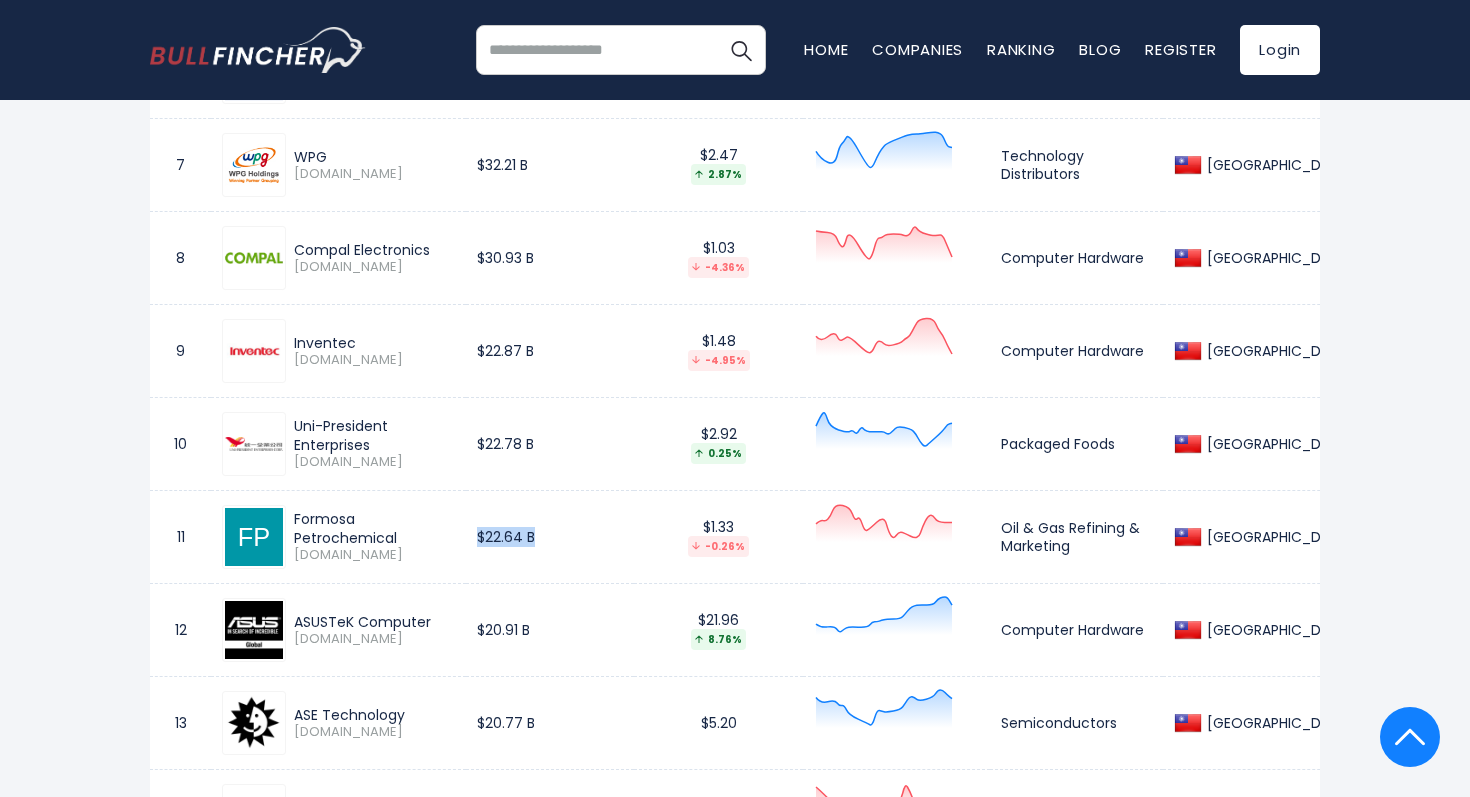 drag, startPoint x: 505, startPoint y: 519, endPoint x: 609, endPoint y: 519, distance: 104 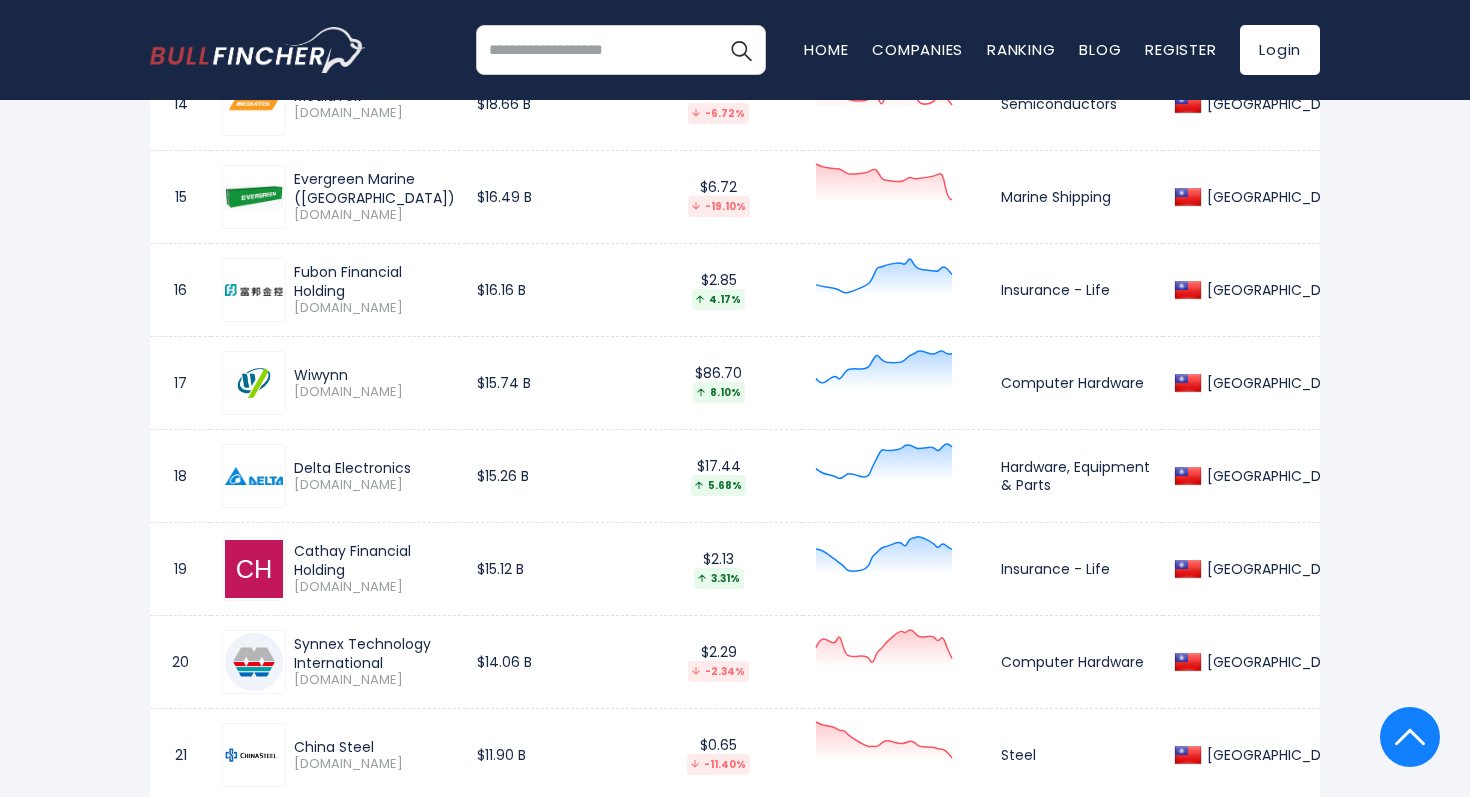 scroll, scrollTop: 2342, scrollLeft: 0, axis: vertical 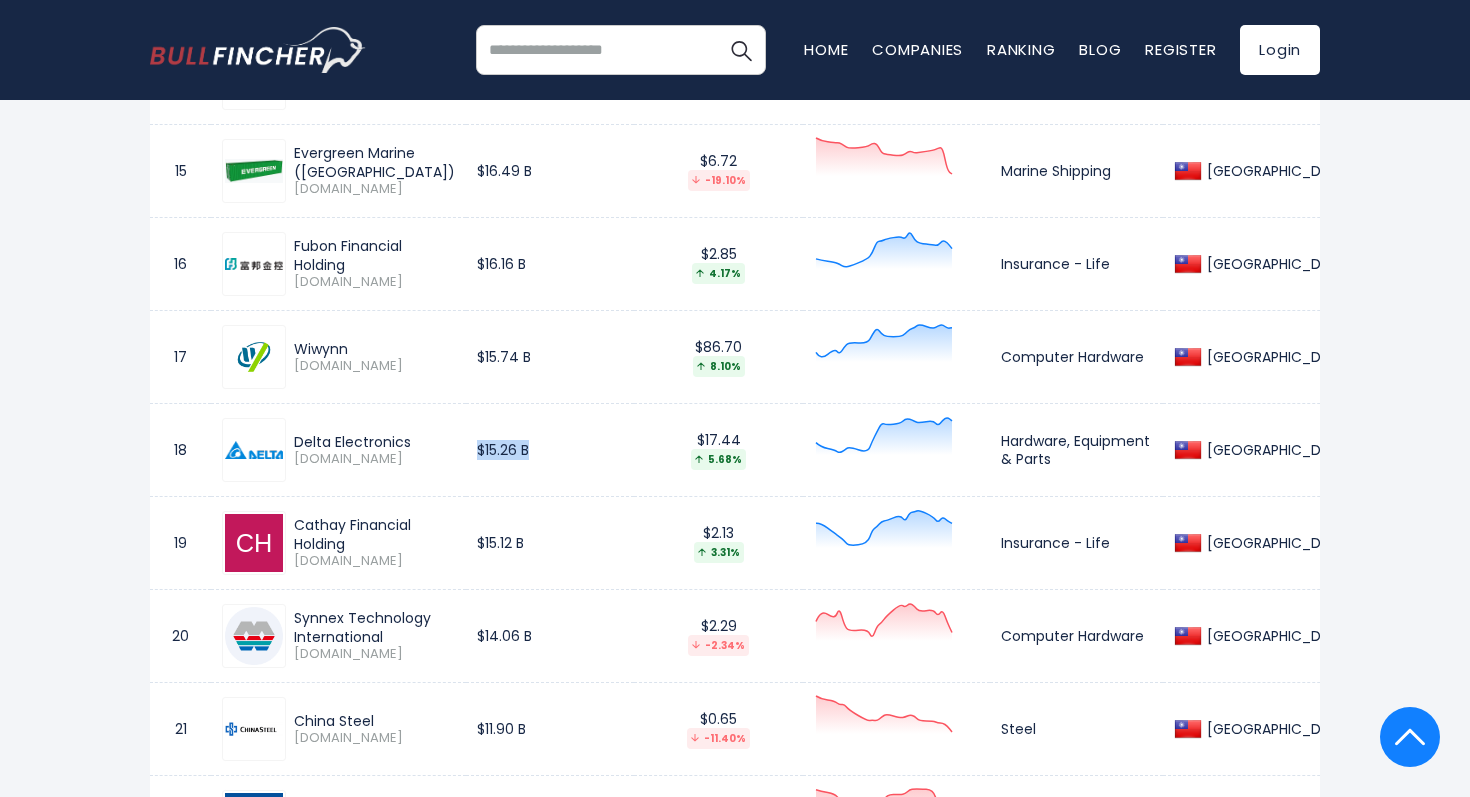 drag, startPoint x: 512, startPoint y: 427, endPoint x: 575, endPoint y: 433, distance: 63.28507 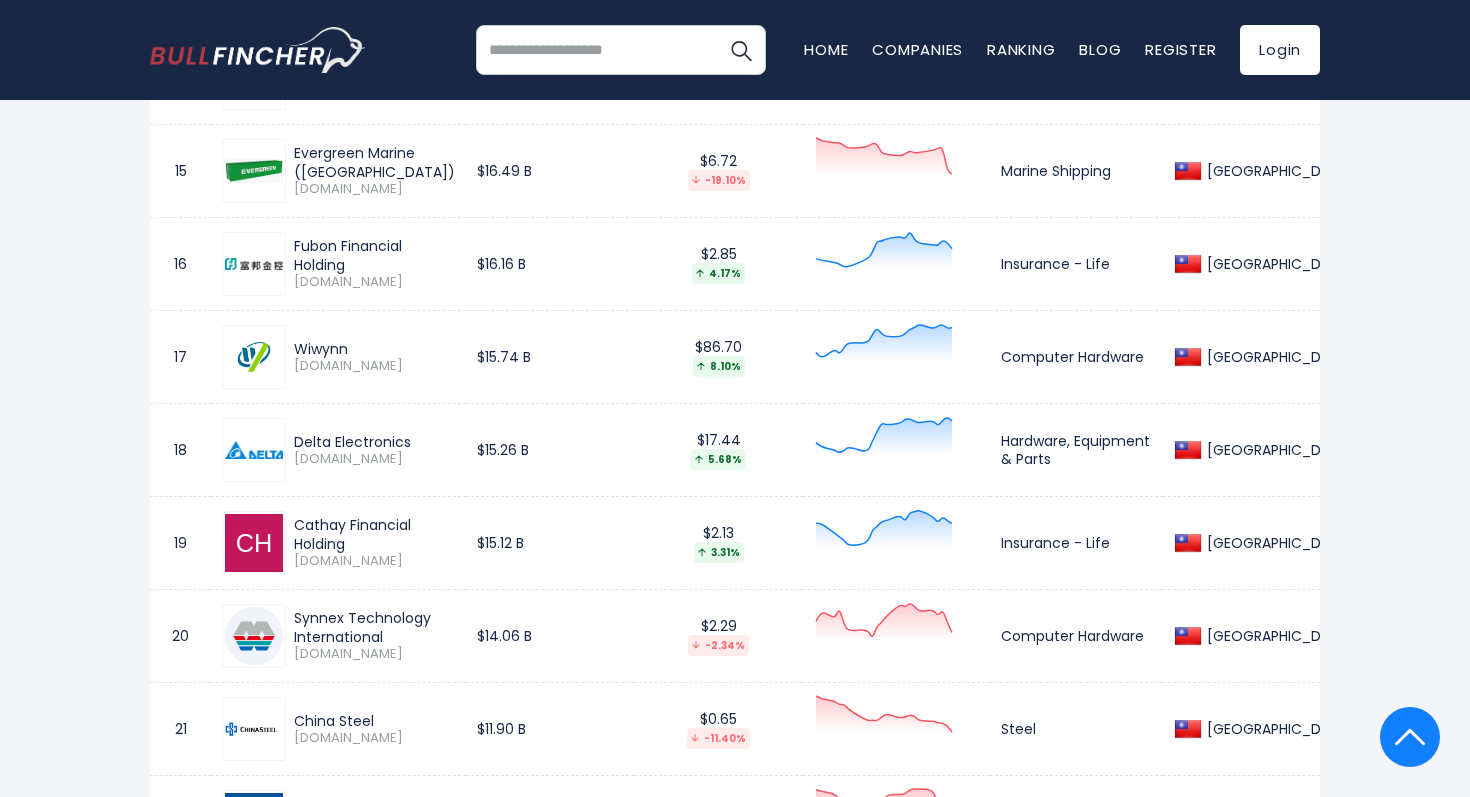 click on "$15.26 B" at bounding box center [550, 450] 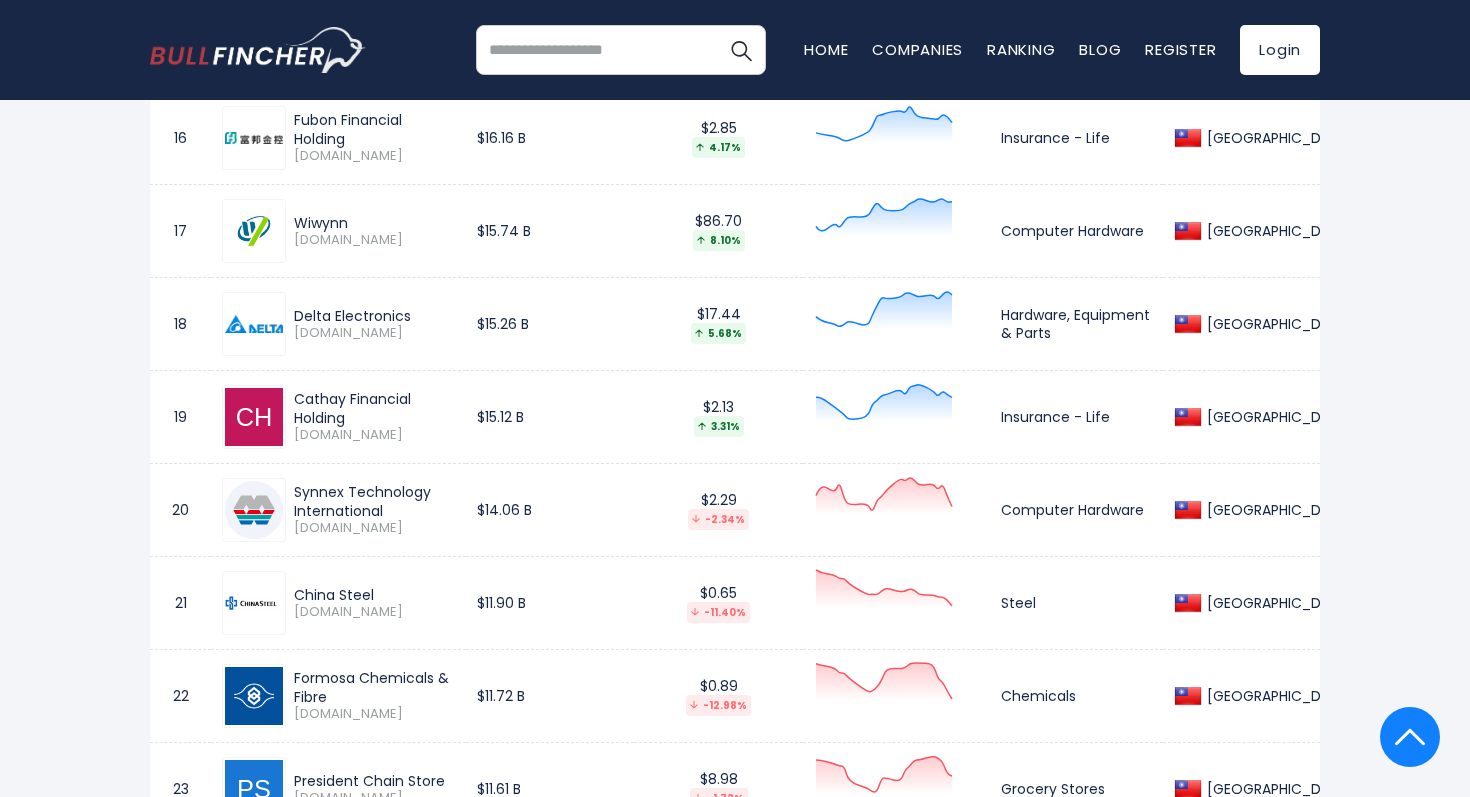 drag, startPoint x: 496, startPoint y: 403, endPoint x: 597, endPoint y: 403, distance: 101 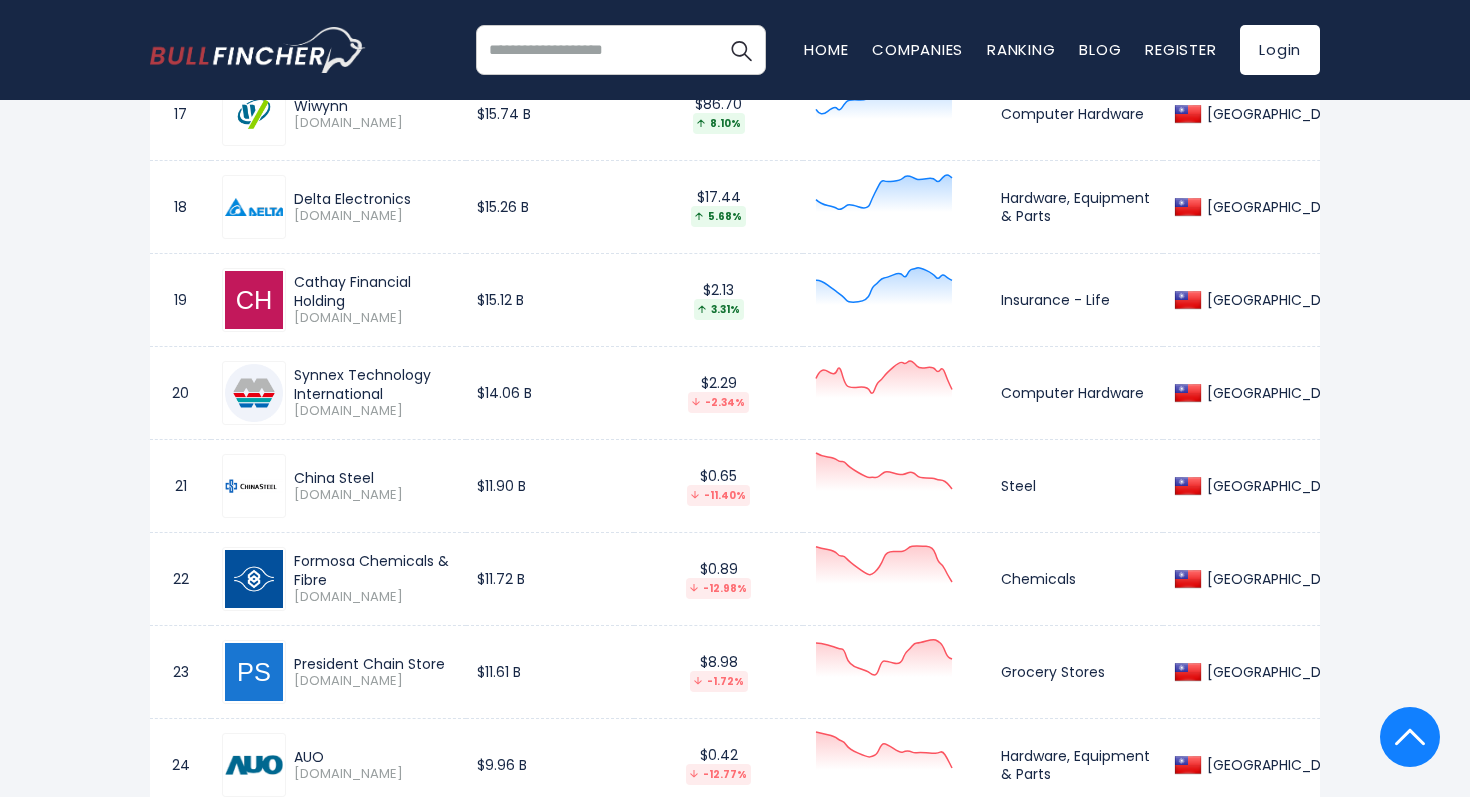scroll, scrollTop: 2595, scrollLeft: 0, axis: vertical 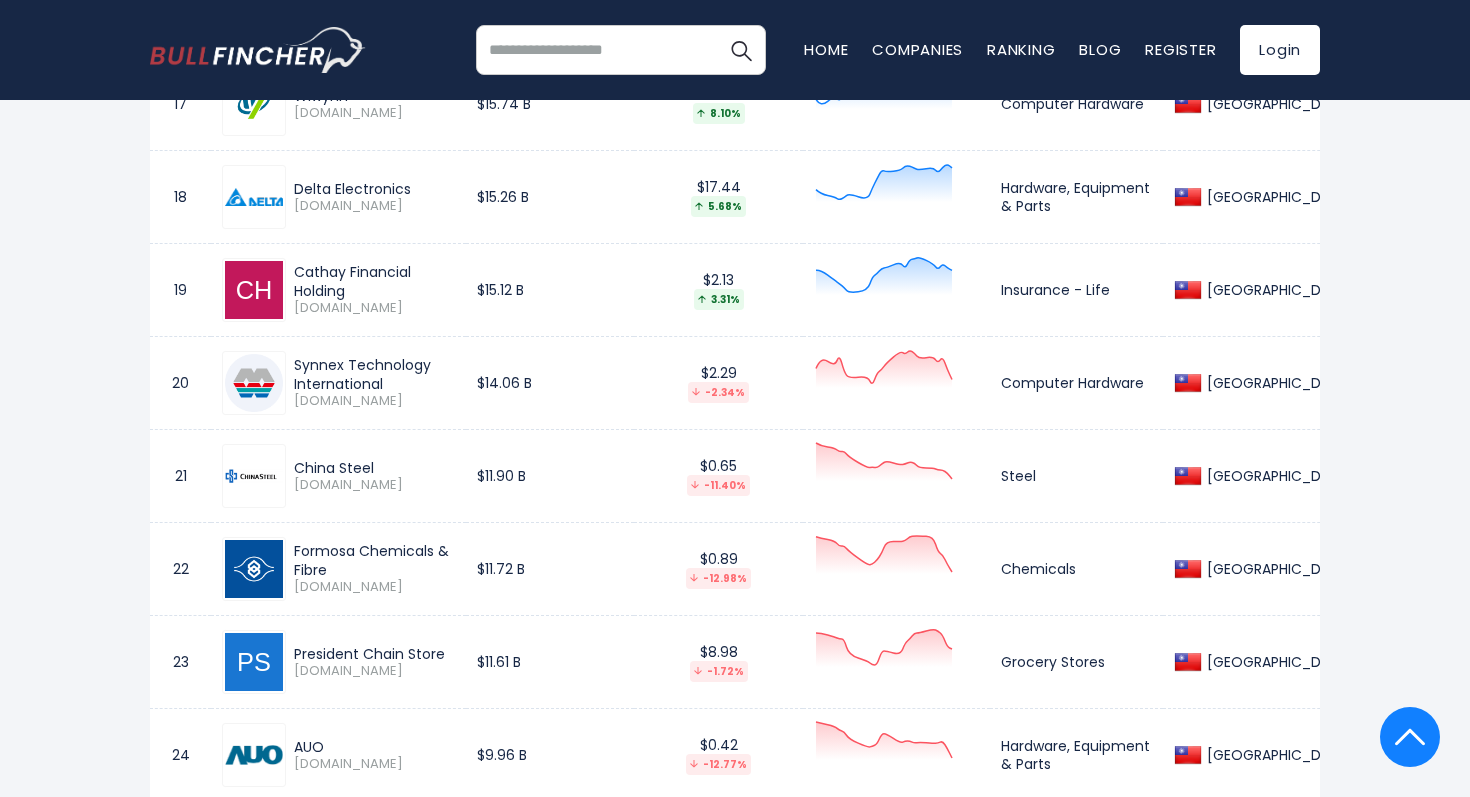 drag, startPoint x: 496, startPoint y: 362, endPoint x: 587, endPoint y: 362, distance: 91 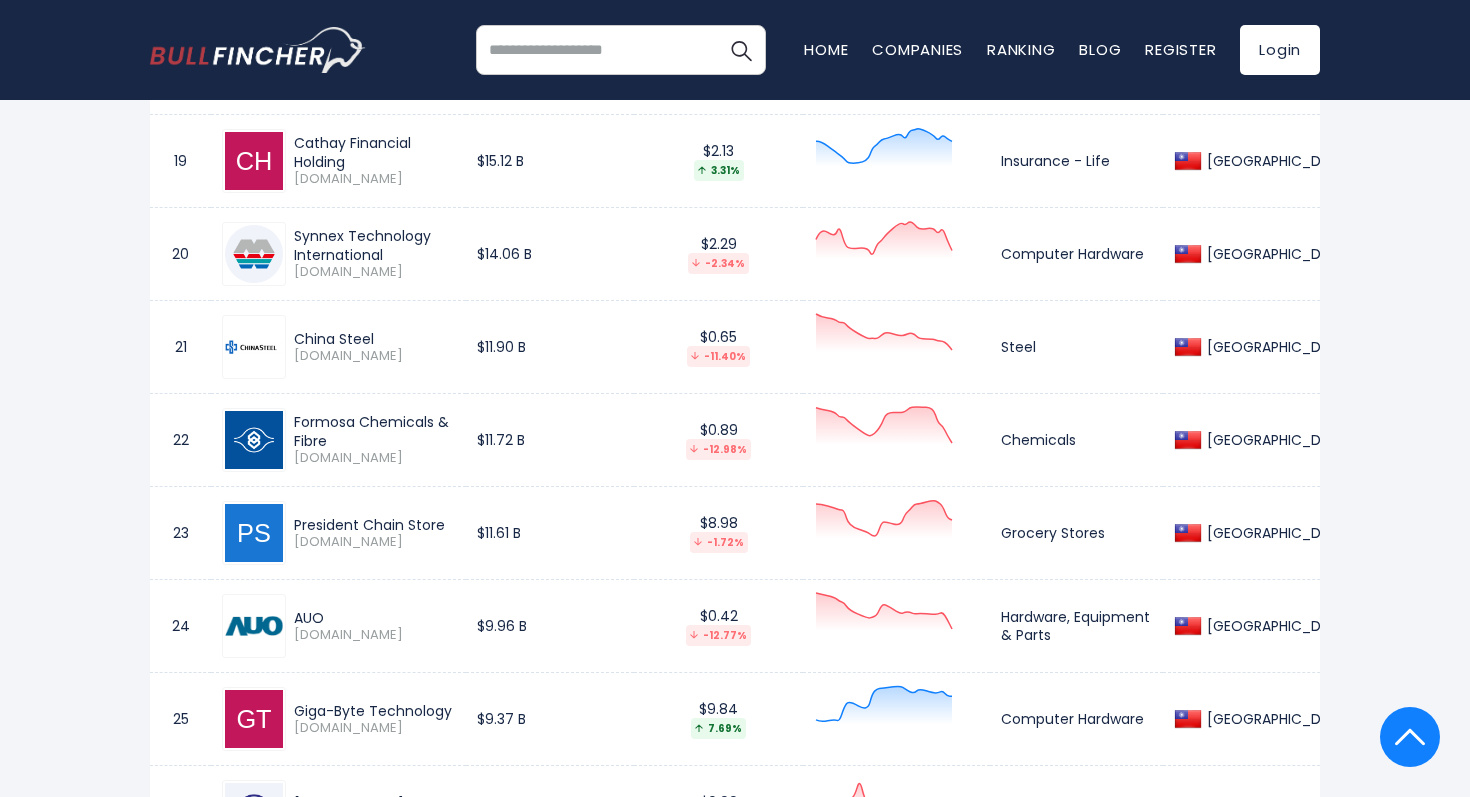 scroll, scrollTop: 2817, scrollLeft: 0, axis: vertical 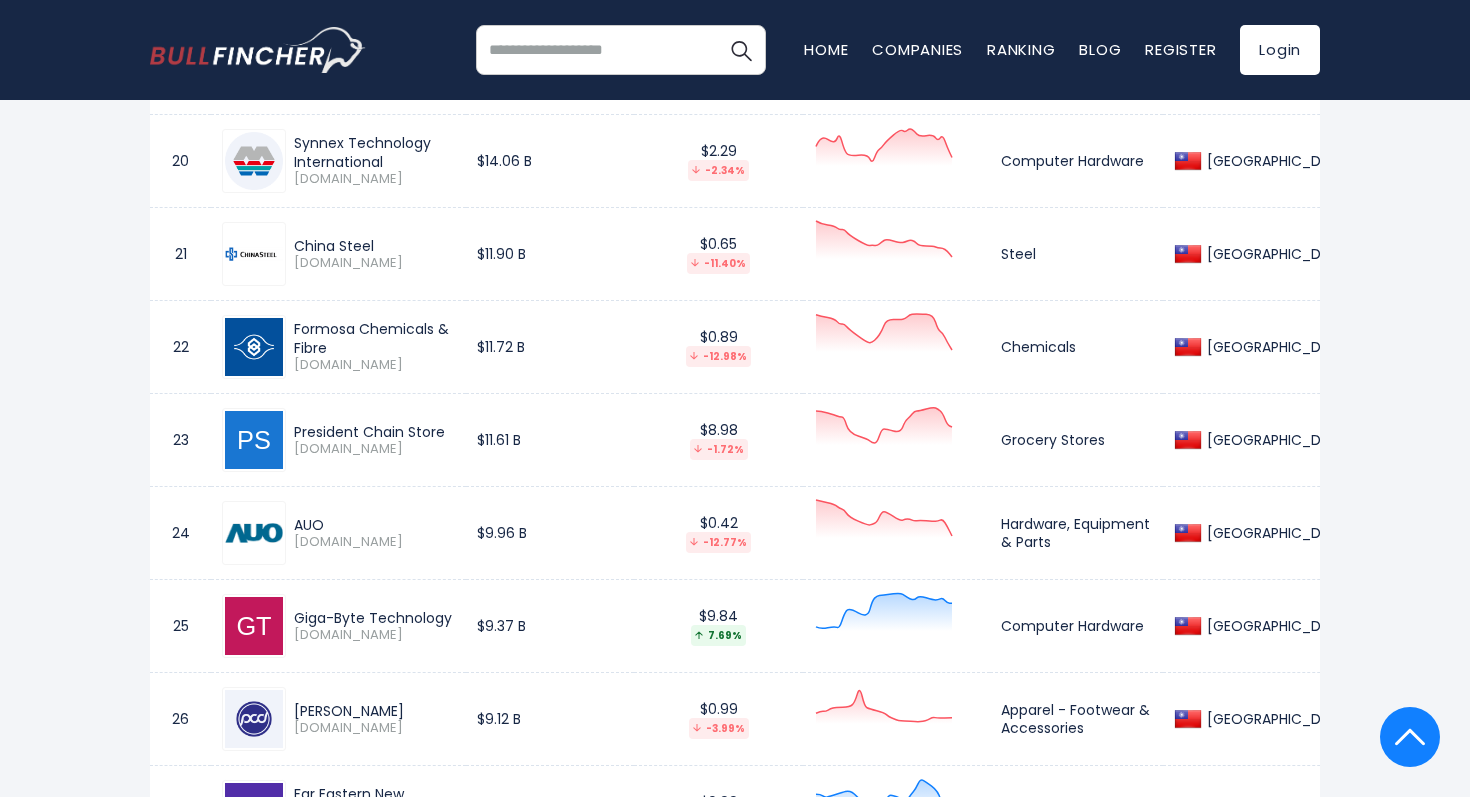 drag, startPoint x: 504, startPoint y: 407, endPoint x: 617, endPoint y: 410, distance: 113.03982 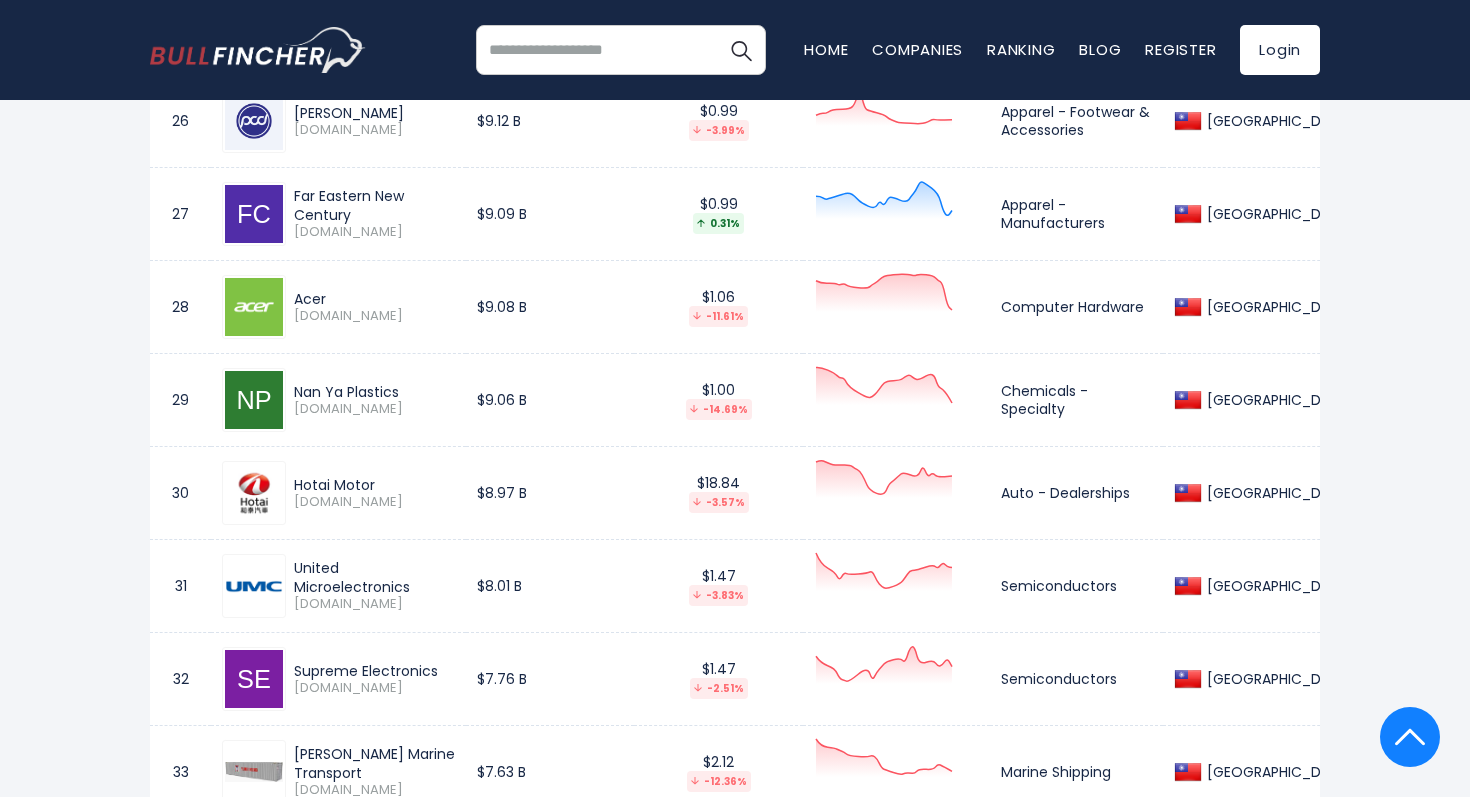 scroll, scrollTop: 3453, scrollLeft: 0, axis: vertical 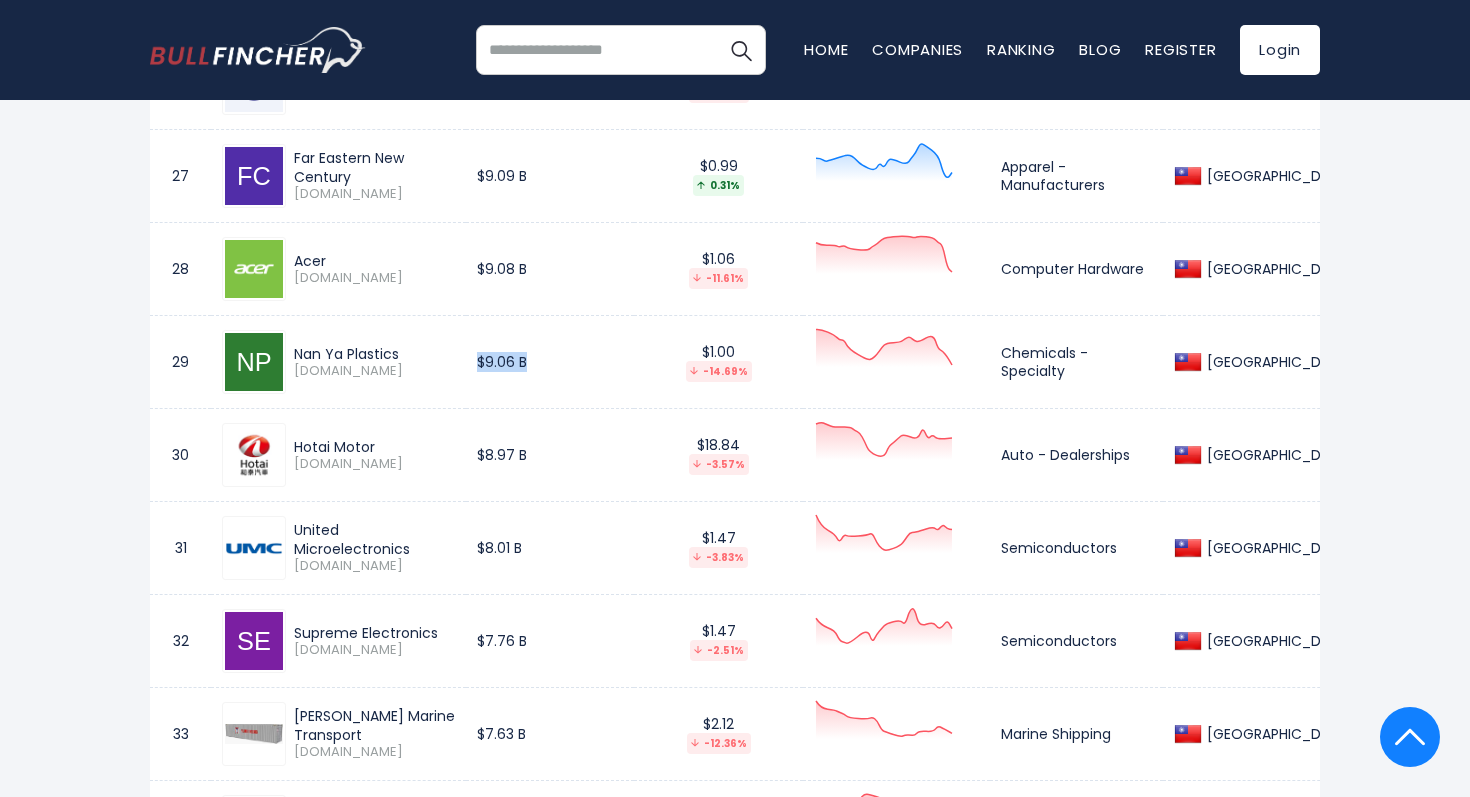 drag, startPoint x: 511, startPoint y: 348, endPoint x: 579, endPoint y: 348, distance: 68 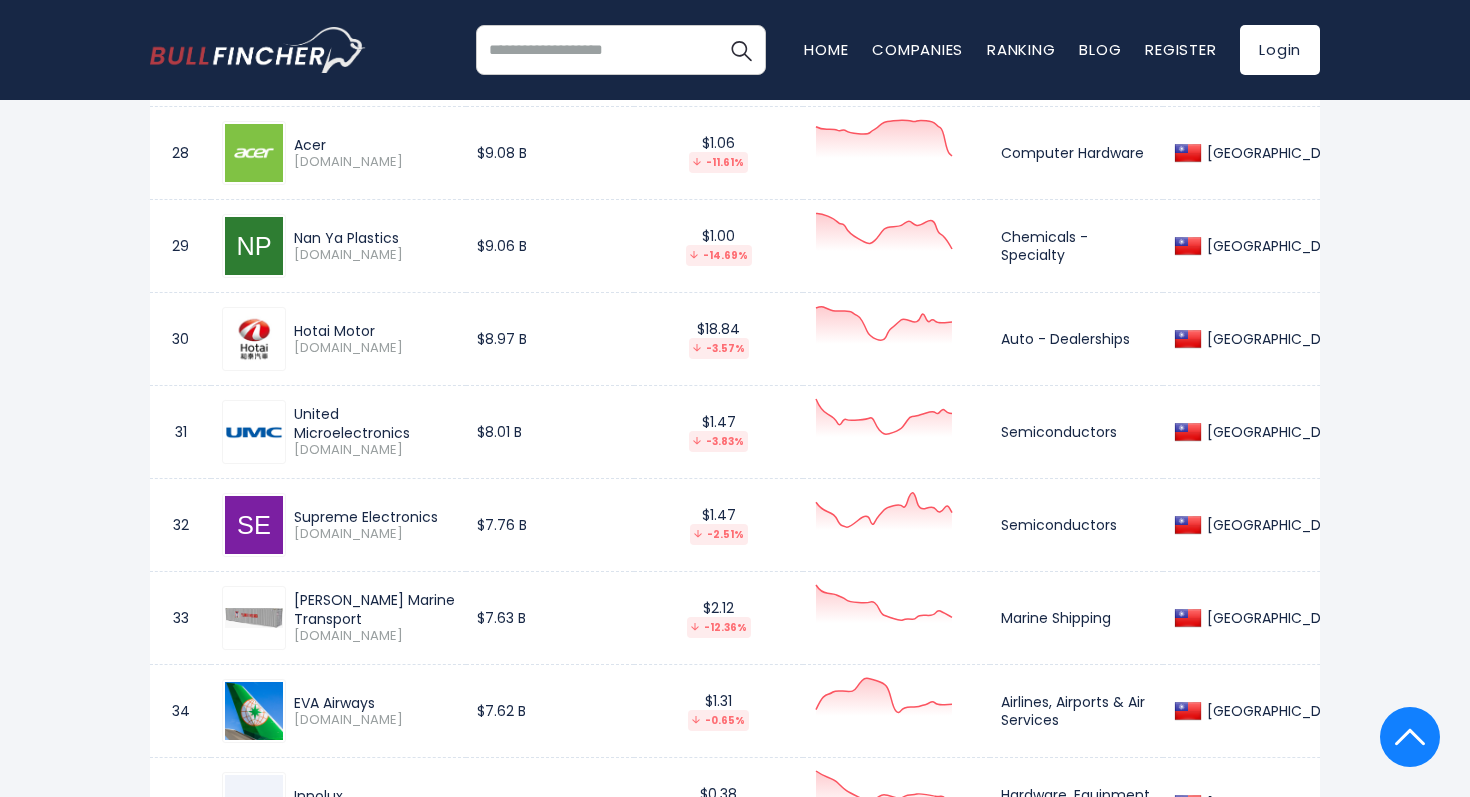 scroll, scrollTop: 3552, scrollLeft: 0, axis: vertical 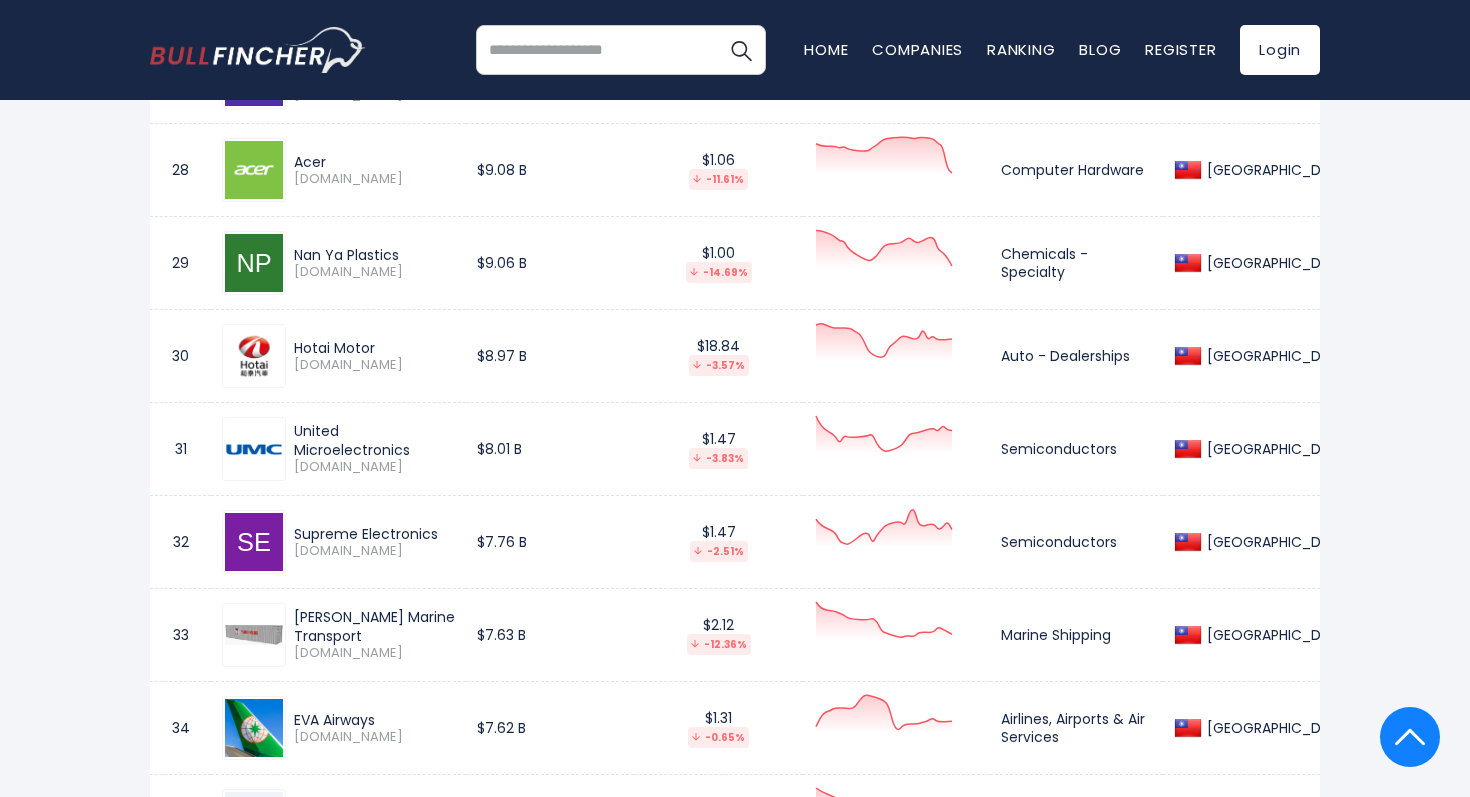 drag, startPoint x: 579, startPoint y: 348, endPoint x: 506, endPoint y: 348, distance: 73 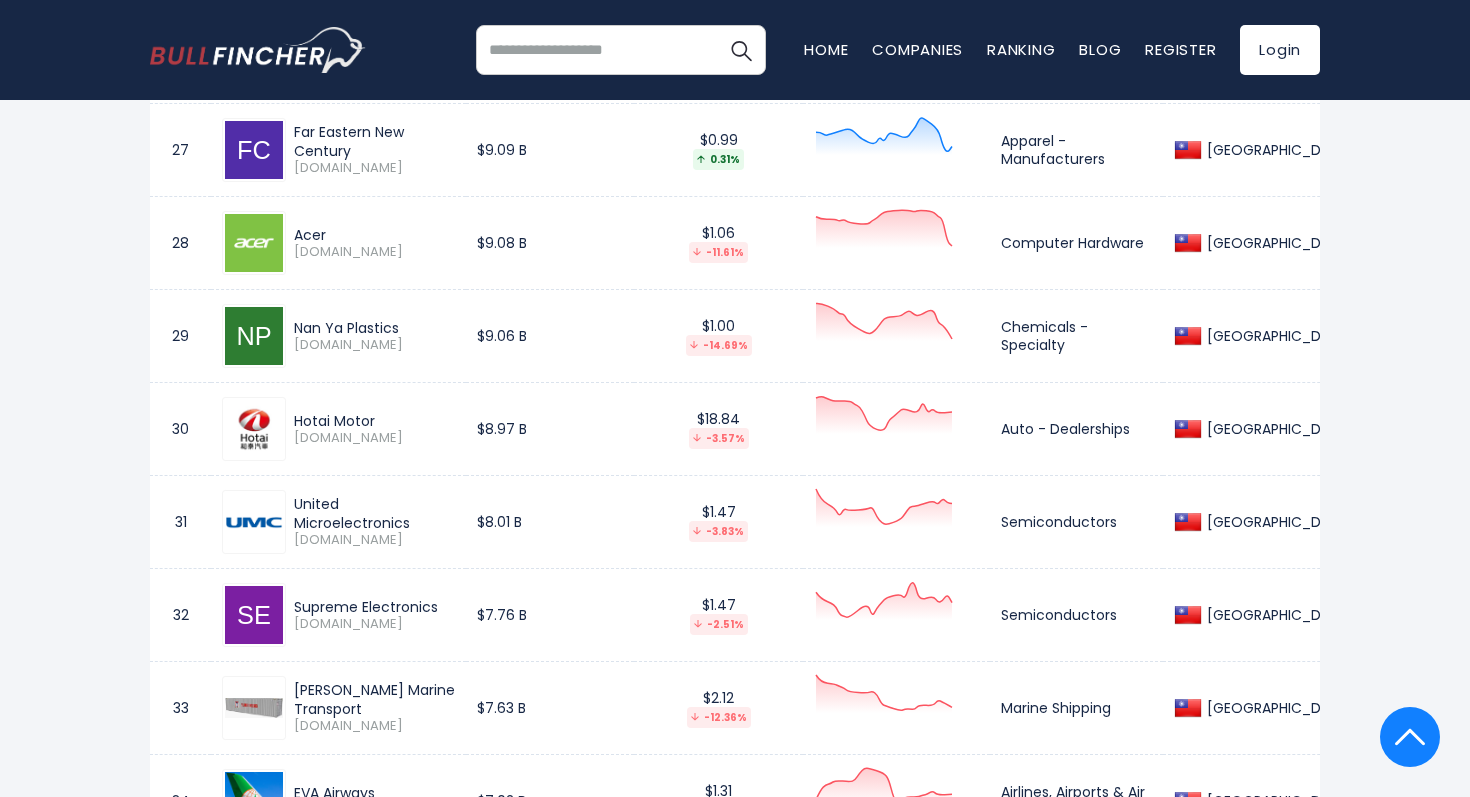 scroll, scrollTop: 3476, scrollLeft: 0, axis: vertical 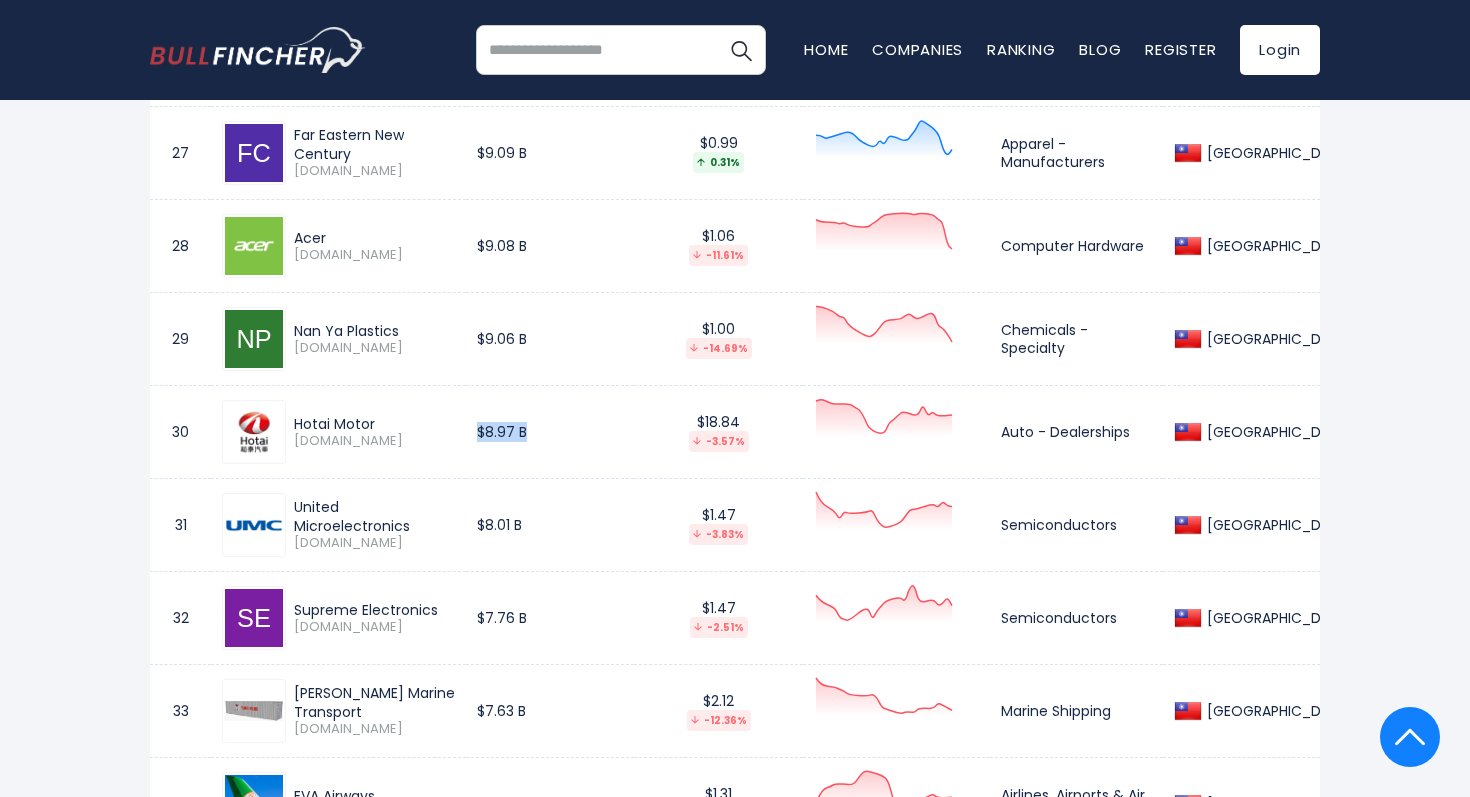 drag, startPoint x: 505, startPoint y: 416, endPoint x: 583, endPoint y: 416, distance: 78 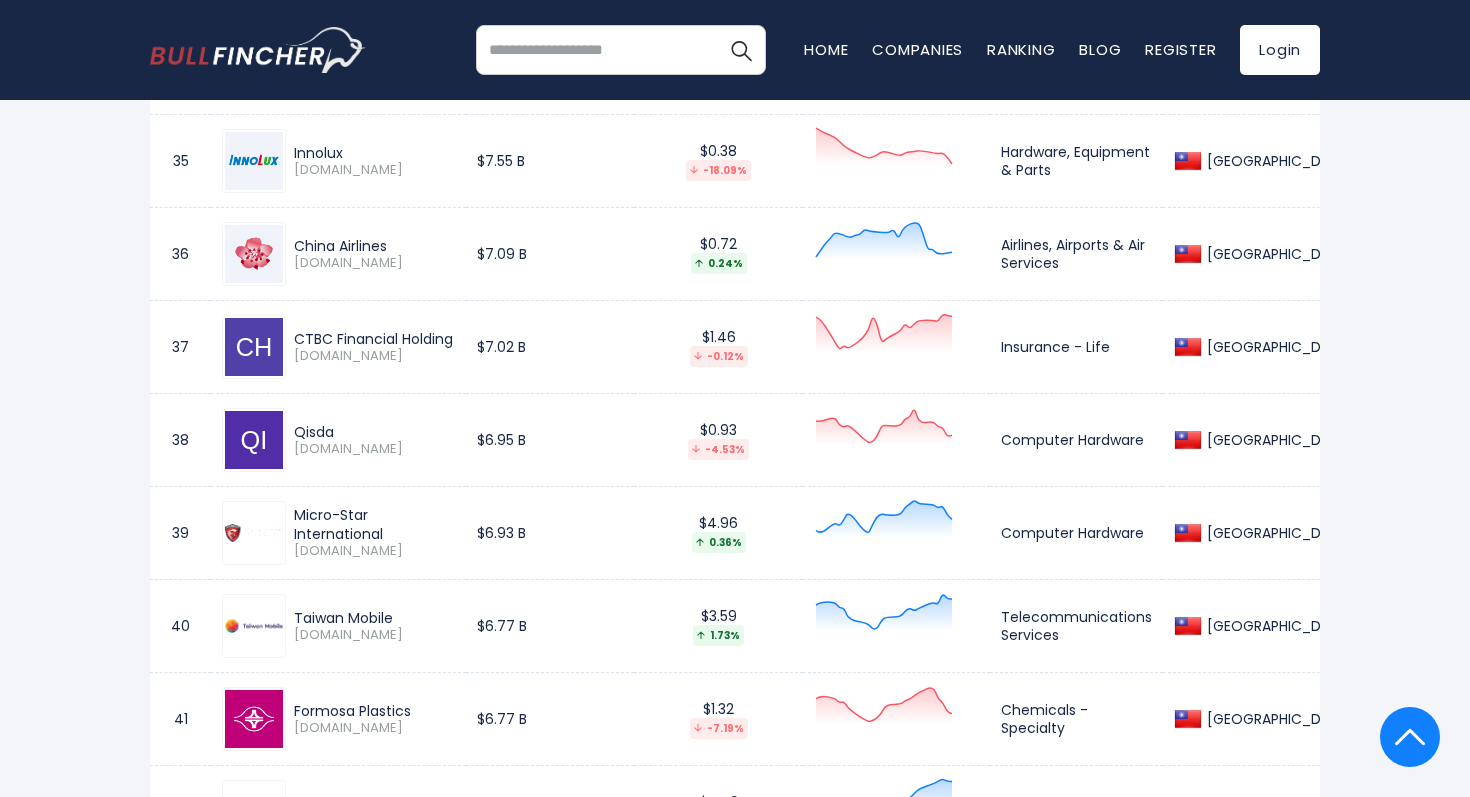 scroll, scrollTop: 4306, scrollLeft: 0, axis: vertical 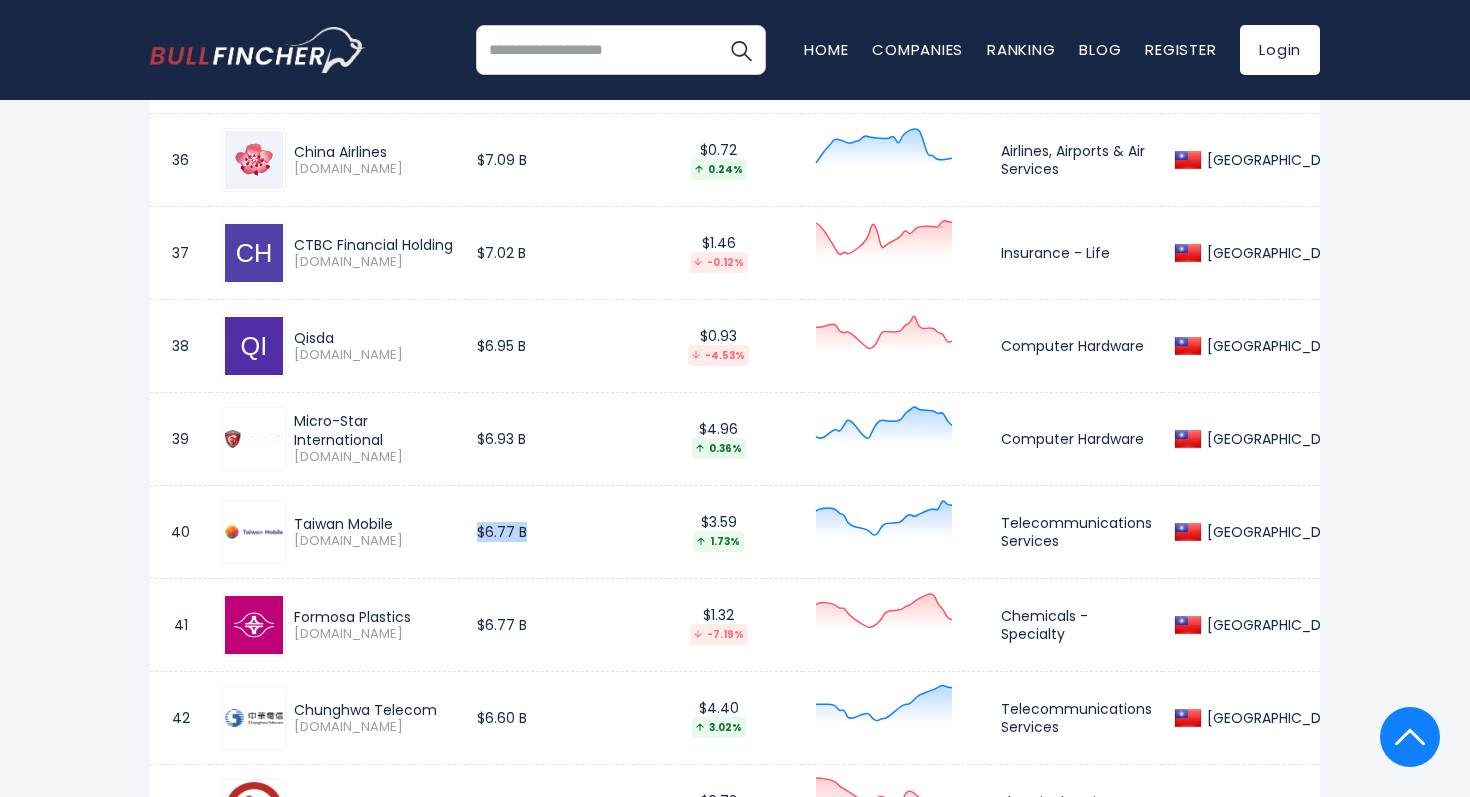 drag, startPoint x: 510, startPoint y: 519, endPoint x: 595, endPoint y: 518, distance: 85.00588 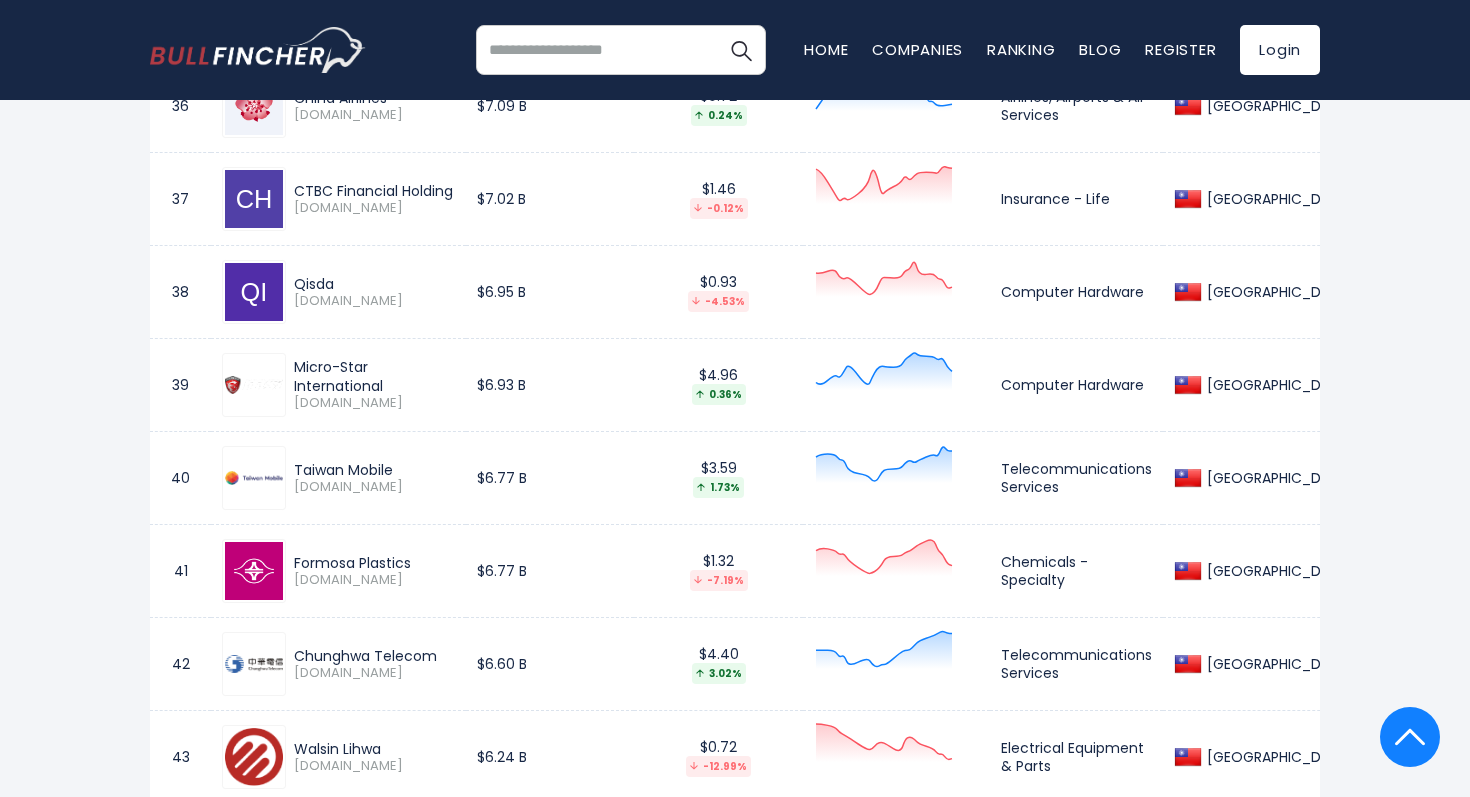 scroll, scrollTop: 4423, scrollLeft: 0, axis: vertical 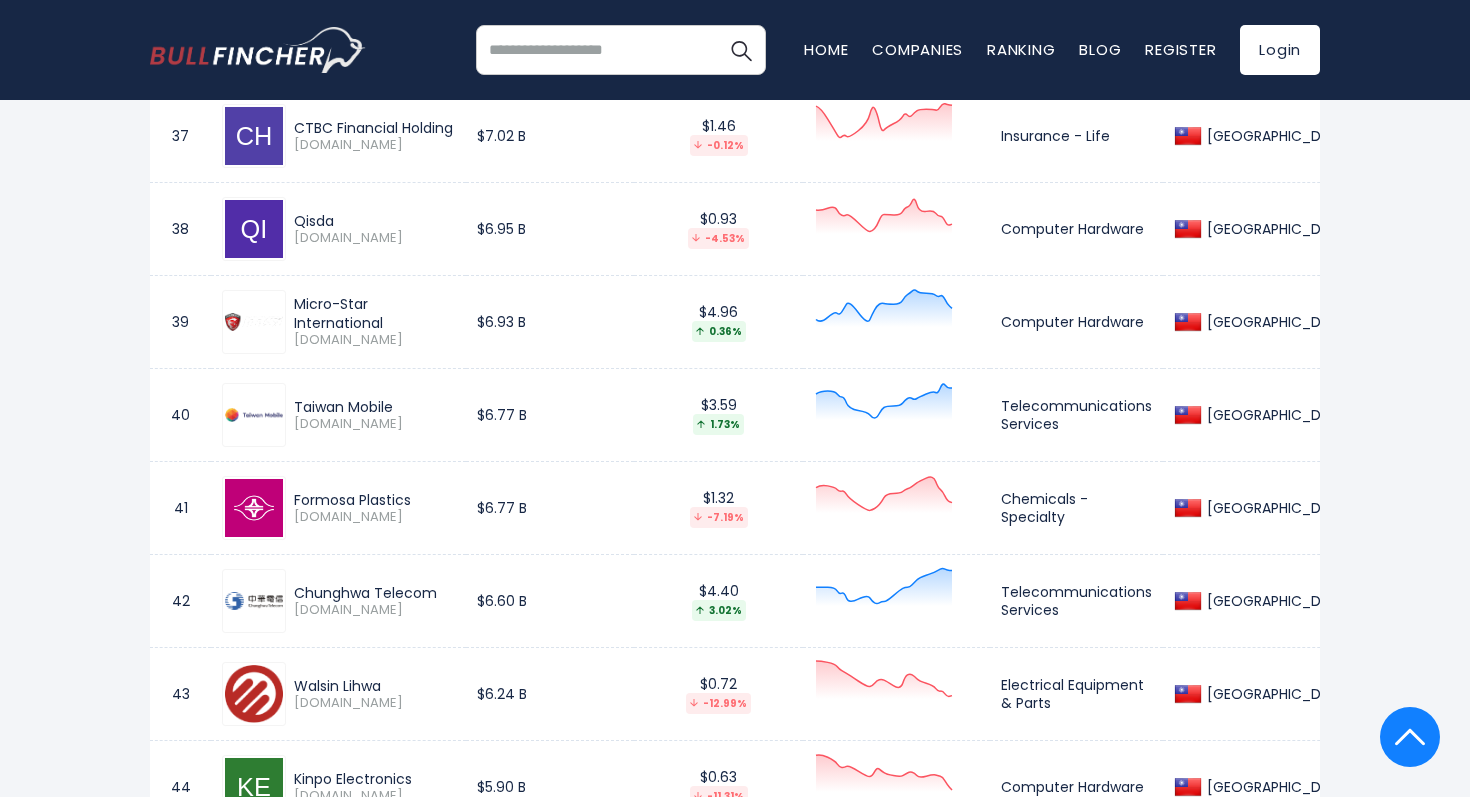 drag, startPoint x: 568, startPoint y: 488, endPoint x: 470, endPoint y: 488, distance: 98 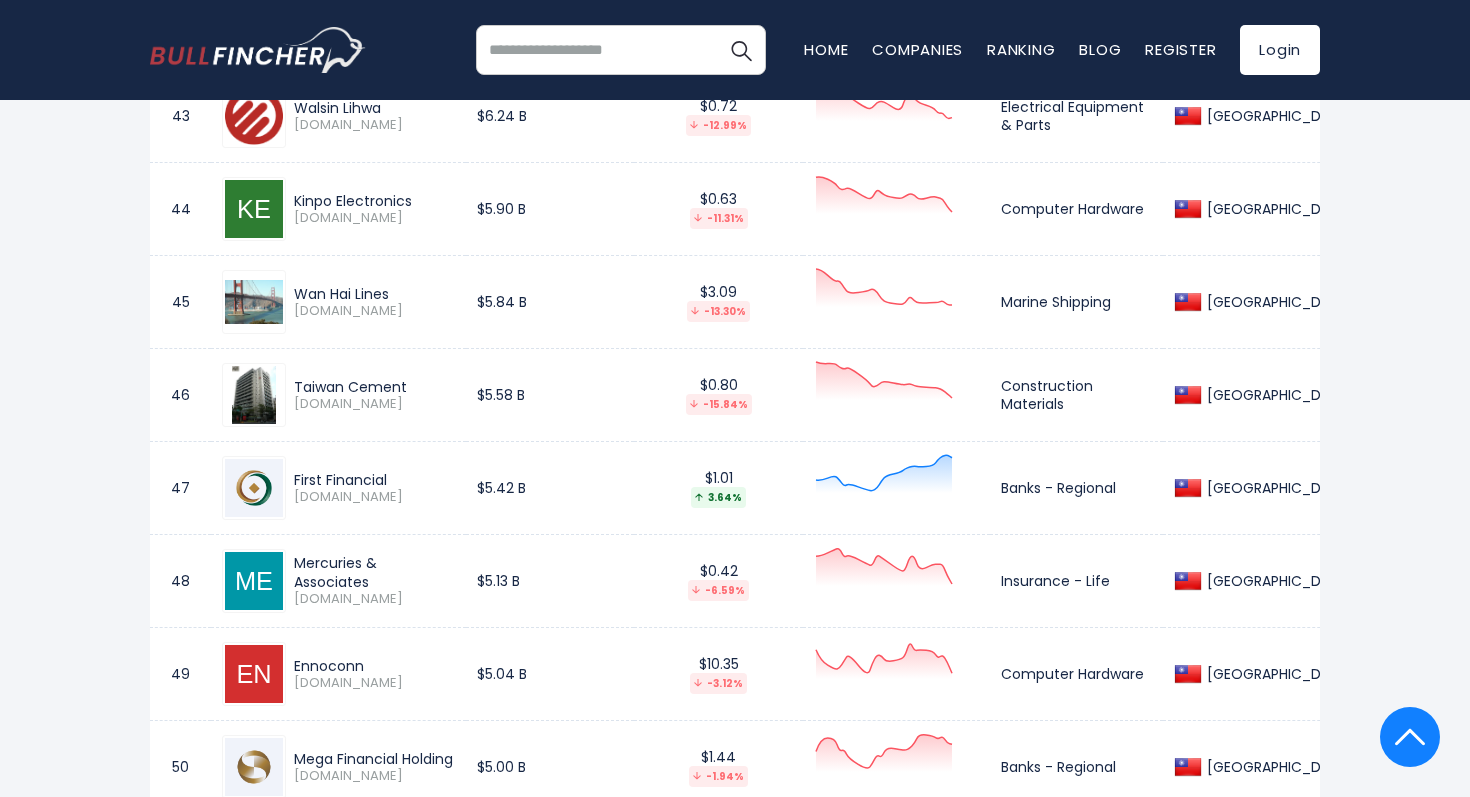 scroll, scrollTop: 5289, scrollLeft: 0, axis: vertical 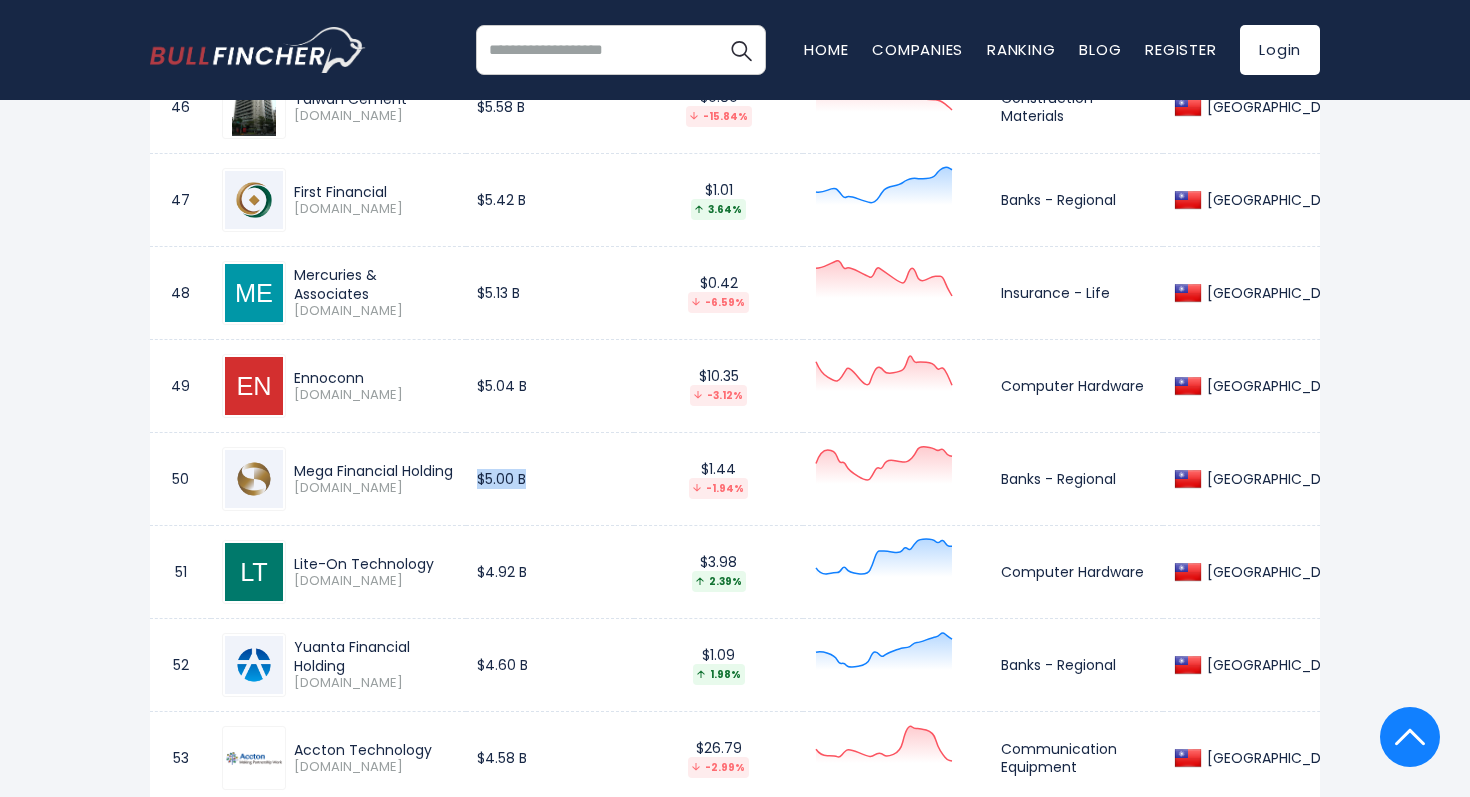 drag, startPoint x: 511, startPoint y: 461, endPoint x: 616, endPoint y: 461, distance: 105 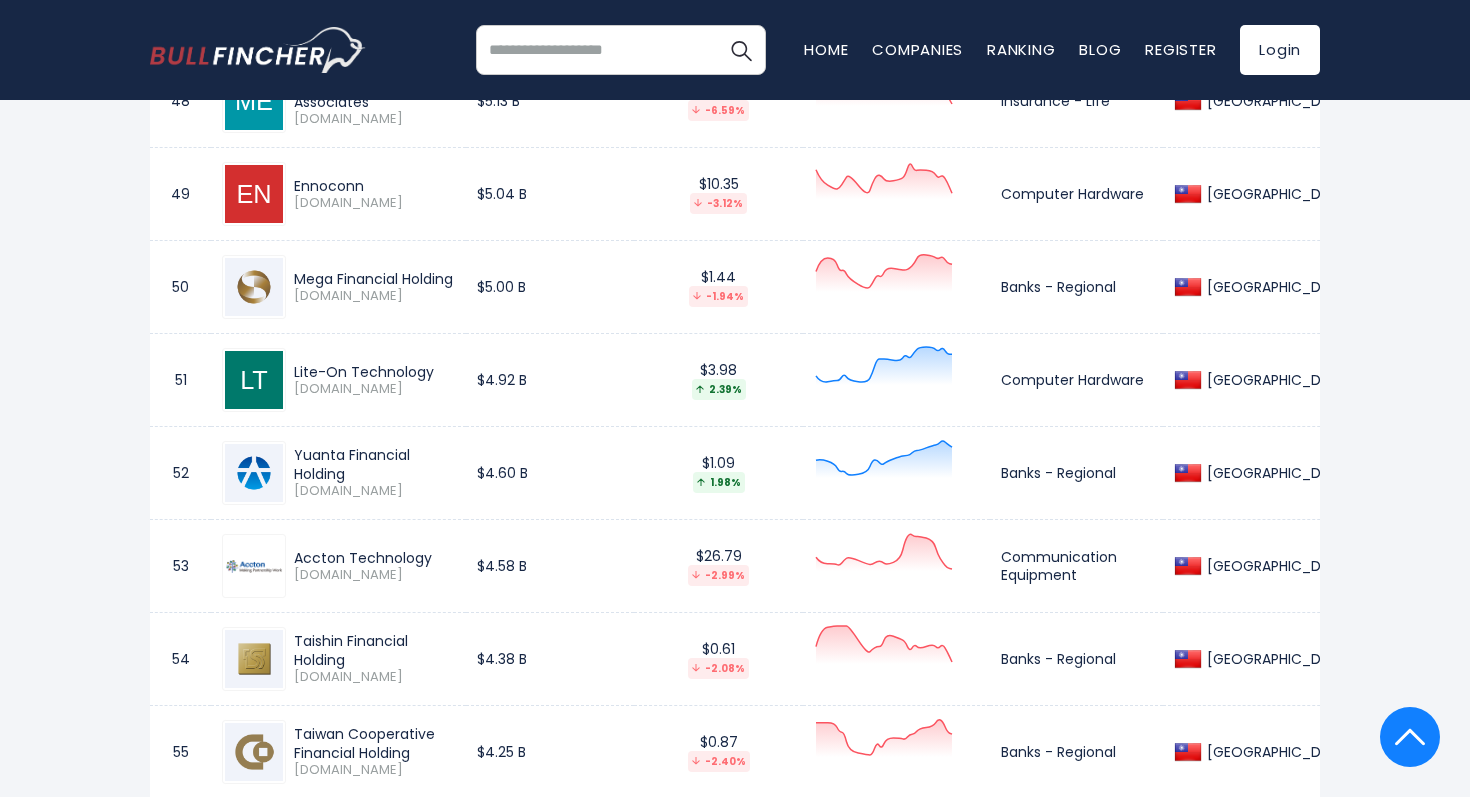 scroll, scrollTop: 5726, scrollLeft: 0, axis: vertical 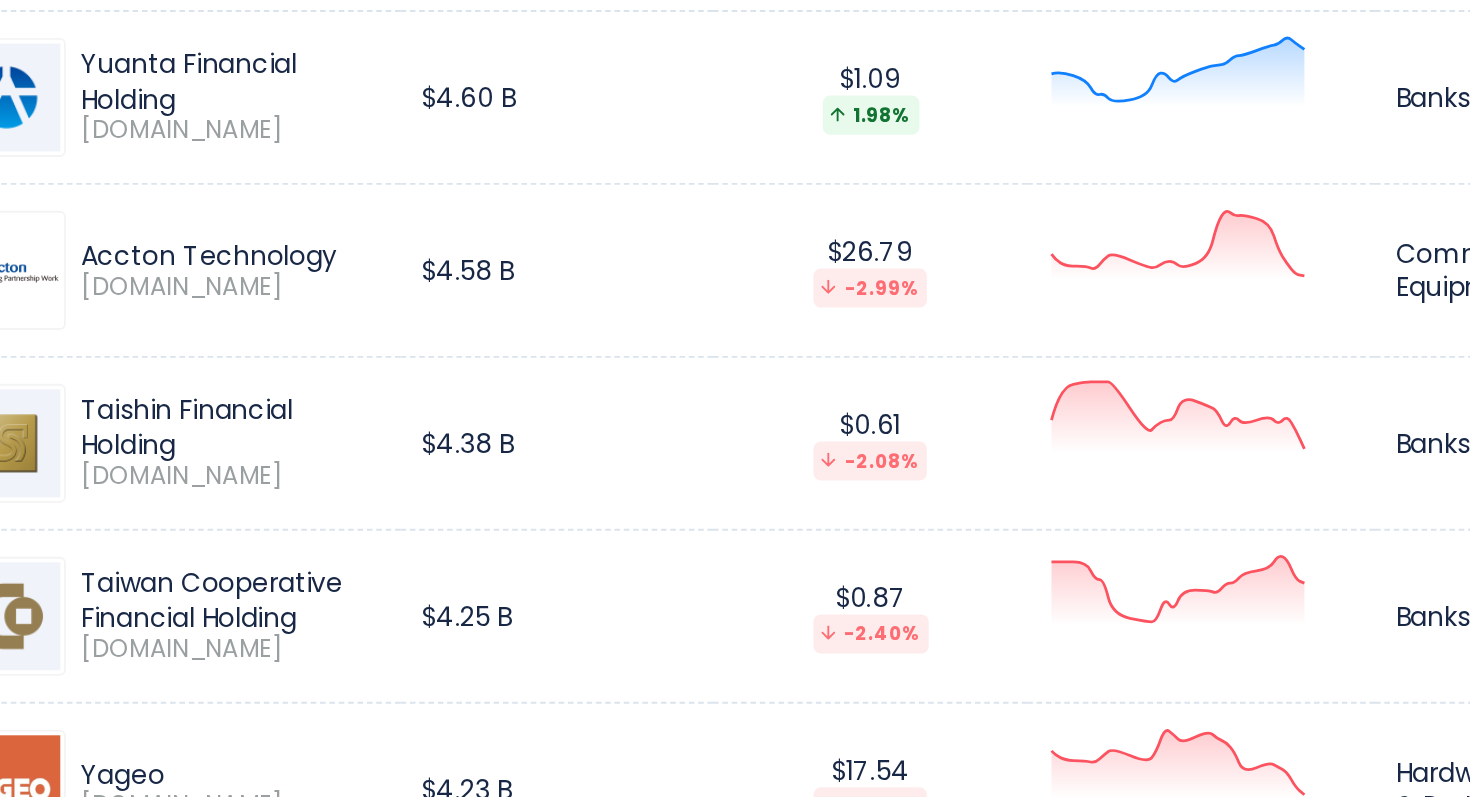 drag, startPoint x: 498, startPoint y: 387, endPoint x: 592, endPoint y: 393, distance: 94.19129 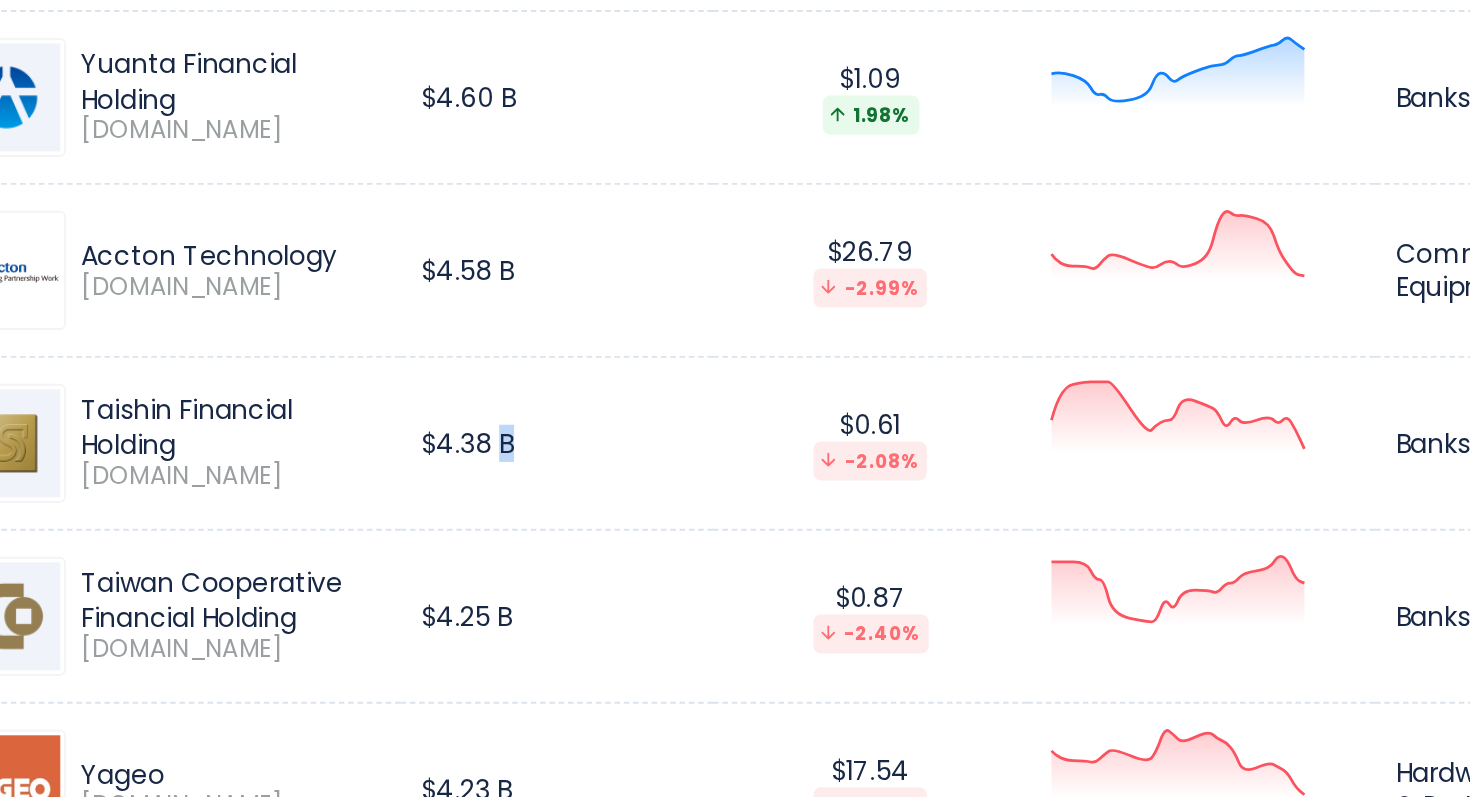 drag, startPoint x: 592, startPoint y: 393, endPoint x: 514, endPoint y: 403, distance: 78.63841 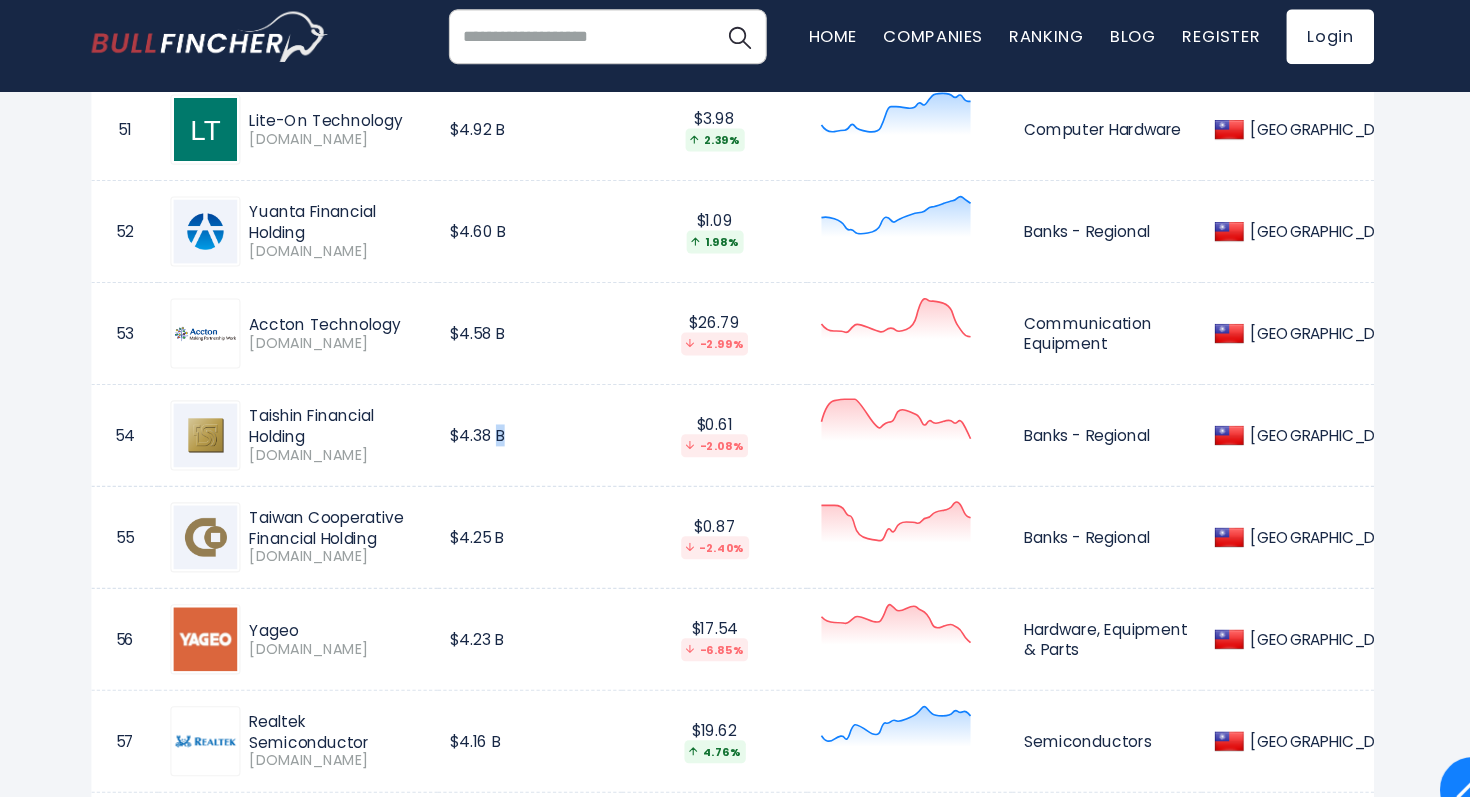 drag, startPoint x: 494, startPoint y: 475, endPoint x: 634, endPoint y: 494, distance: 141.2834 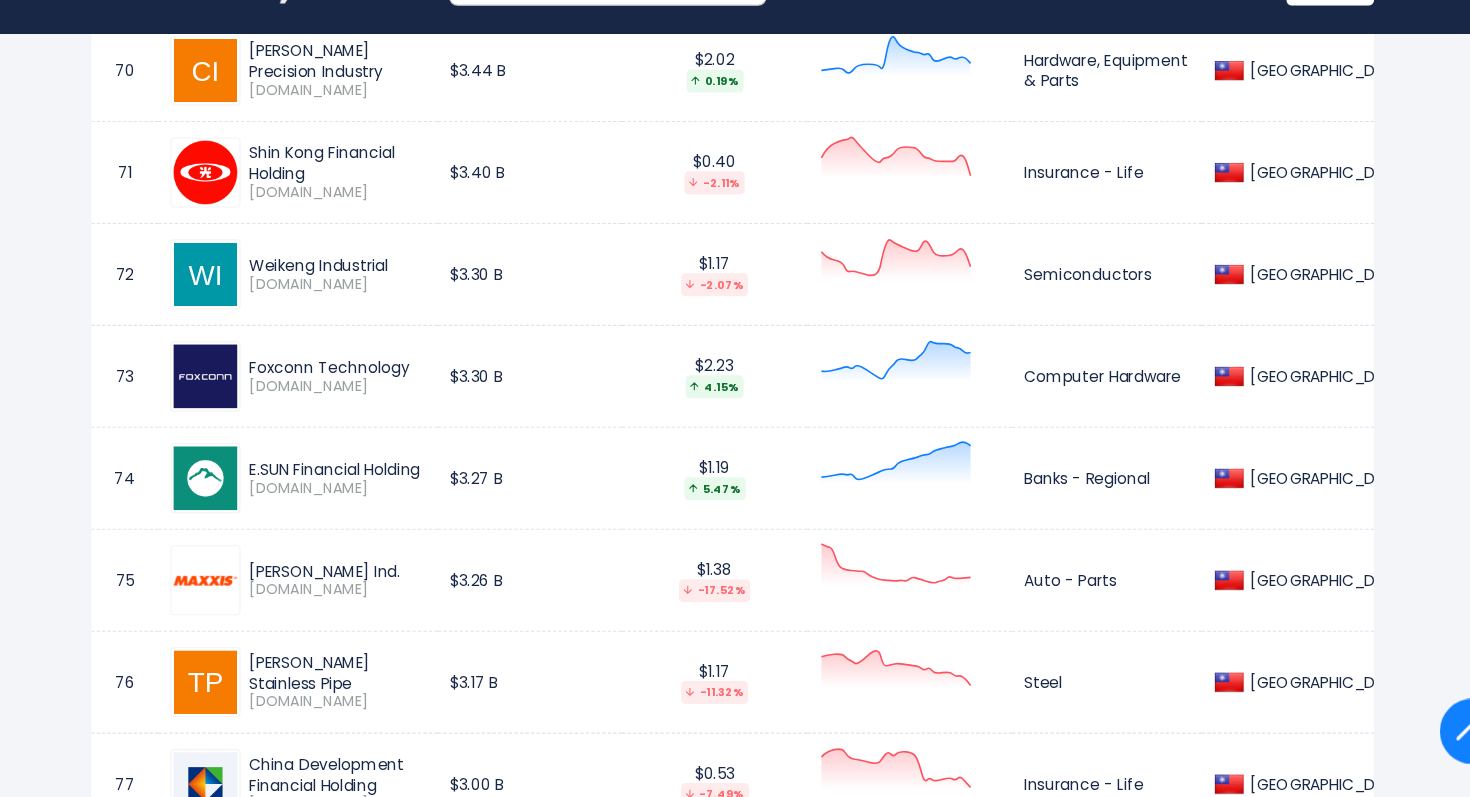 scroll, scrollTop: 7782, scrollLeft: 0, axis: vertical 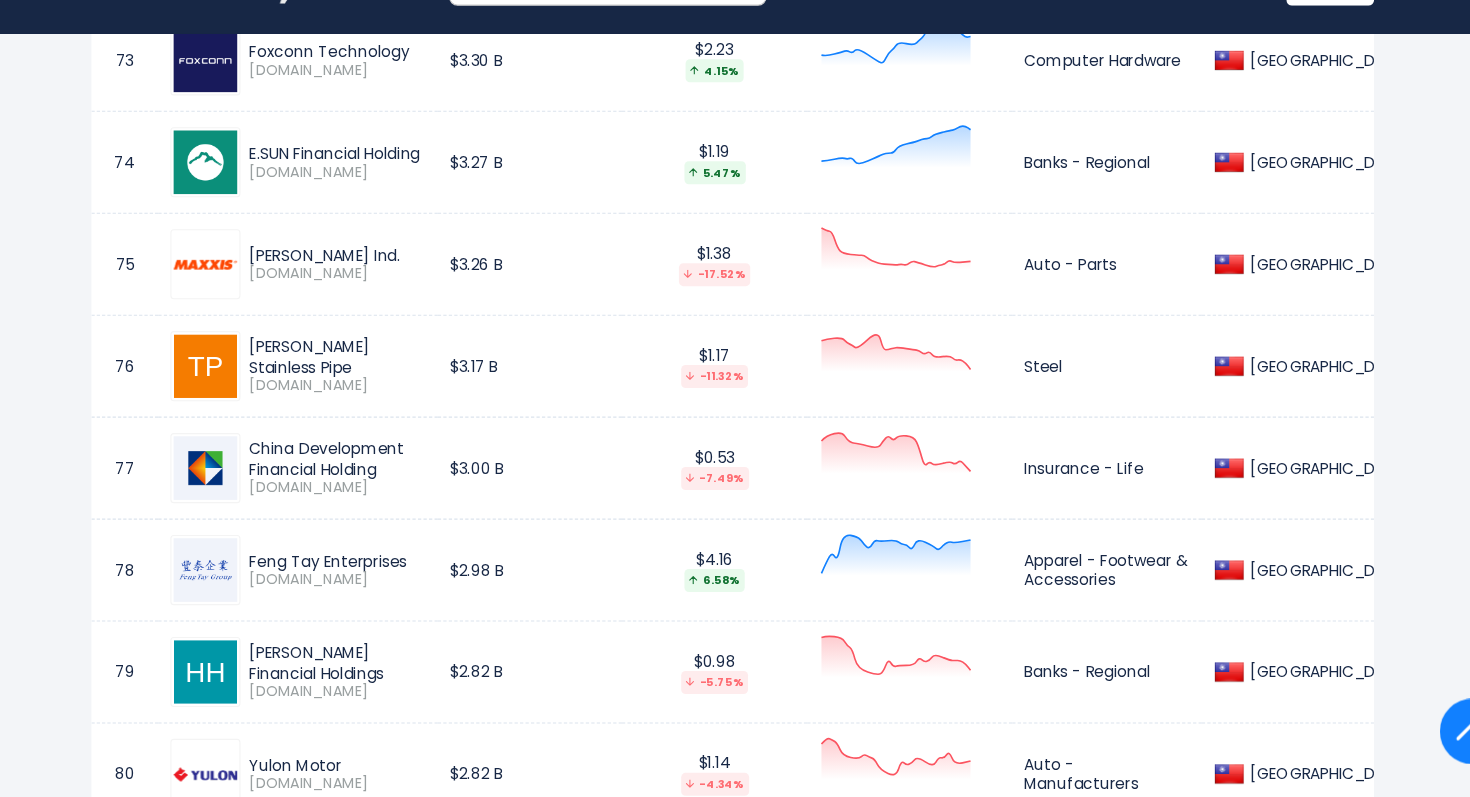 drag, startPoint x: 575, startPoint y: 464, endPoint x: 484, endPoint y: 464, distance: 91 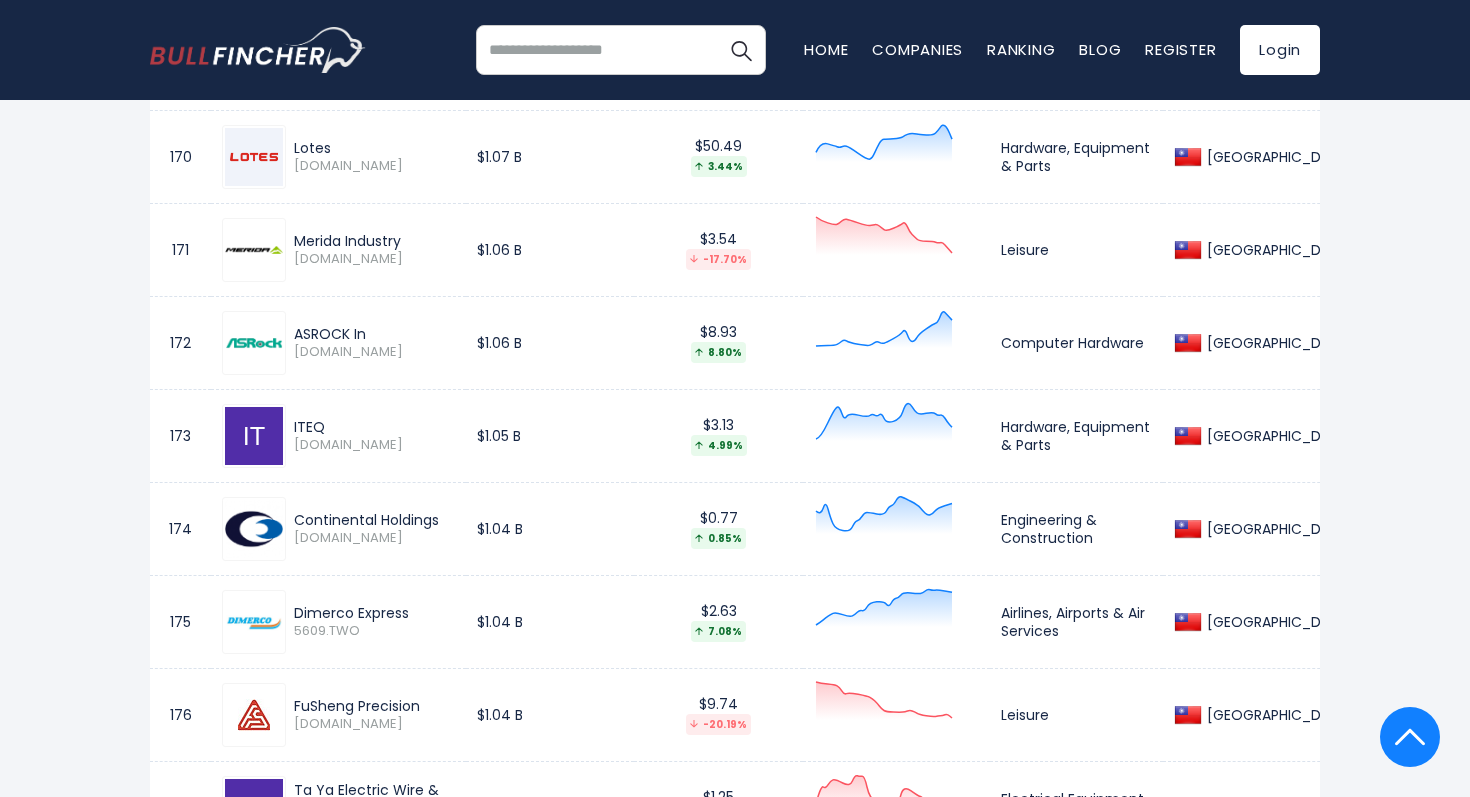 scroll, scrollTop: 16783, scrollLeft: 0, axis: vertical 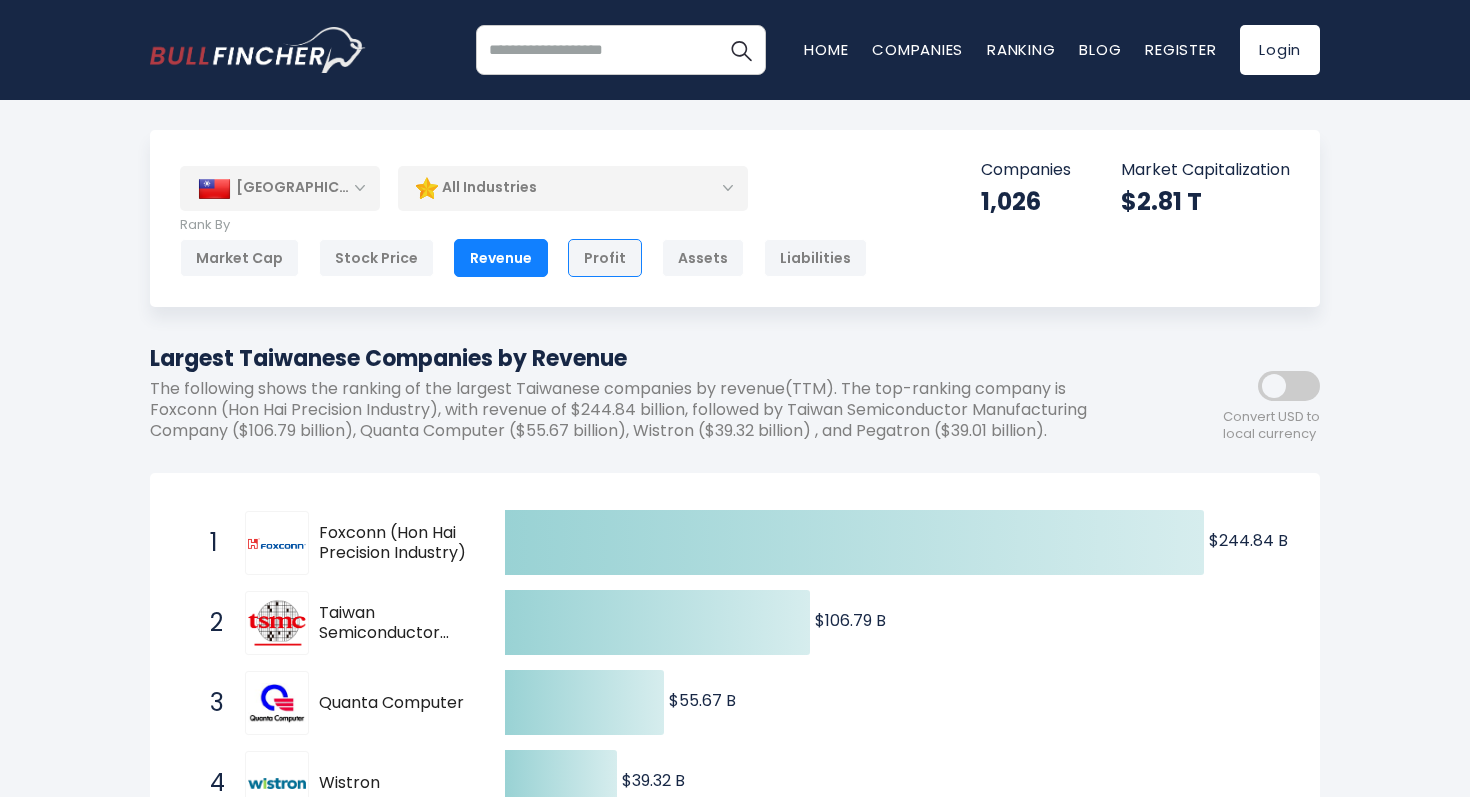 click on "Profit" at bounding box center [605, 258] 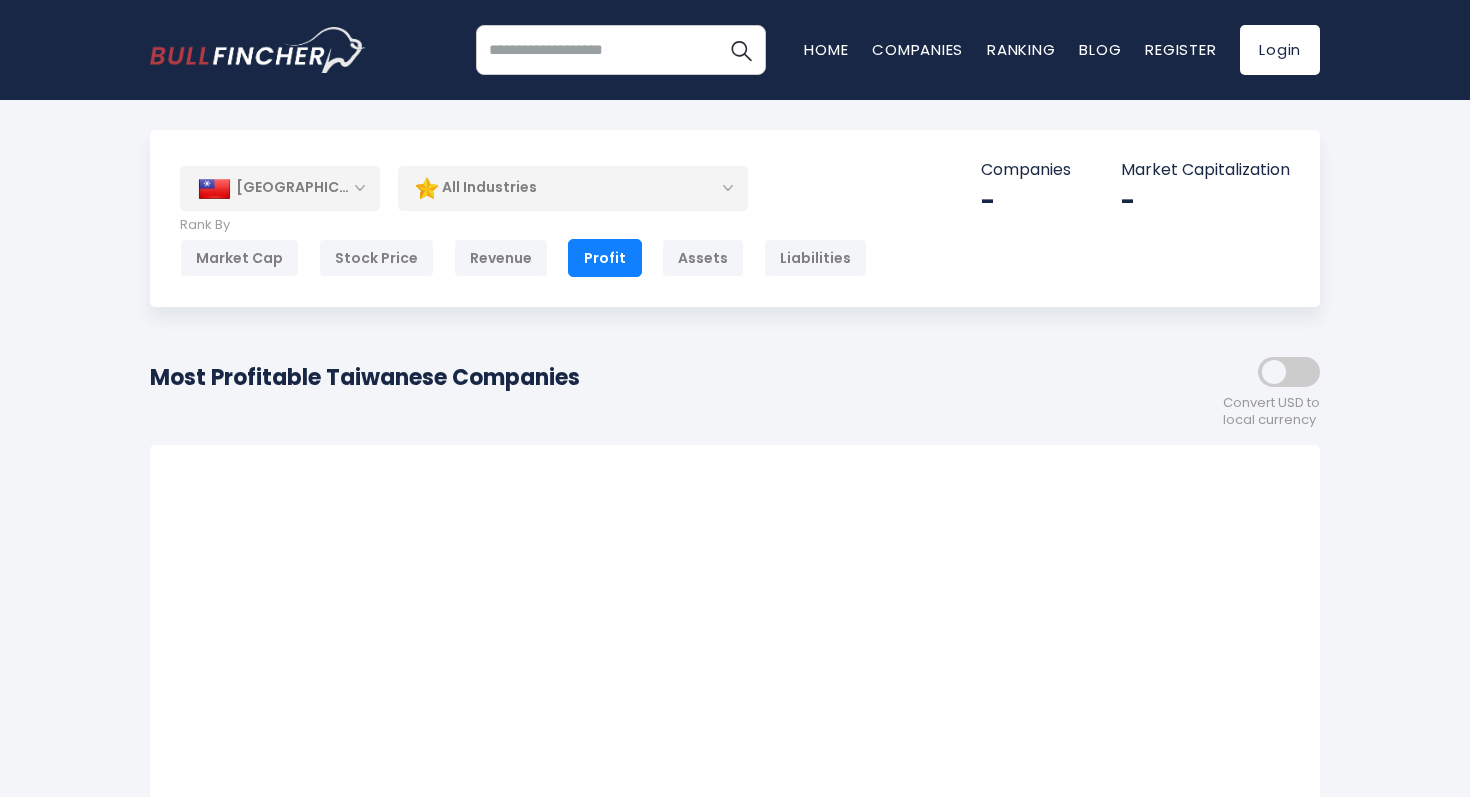 scroll, scrollTop: 0, scrollLeft: 0, axis: both 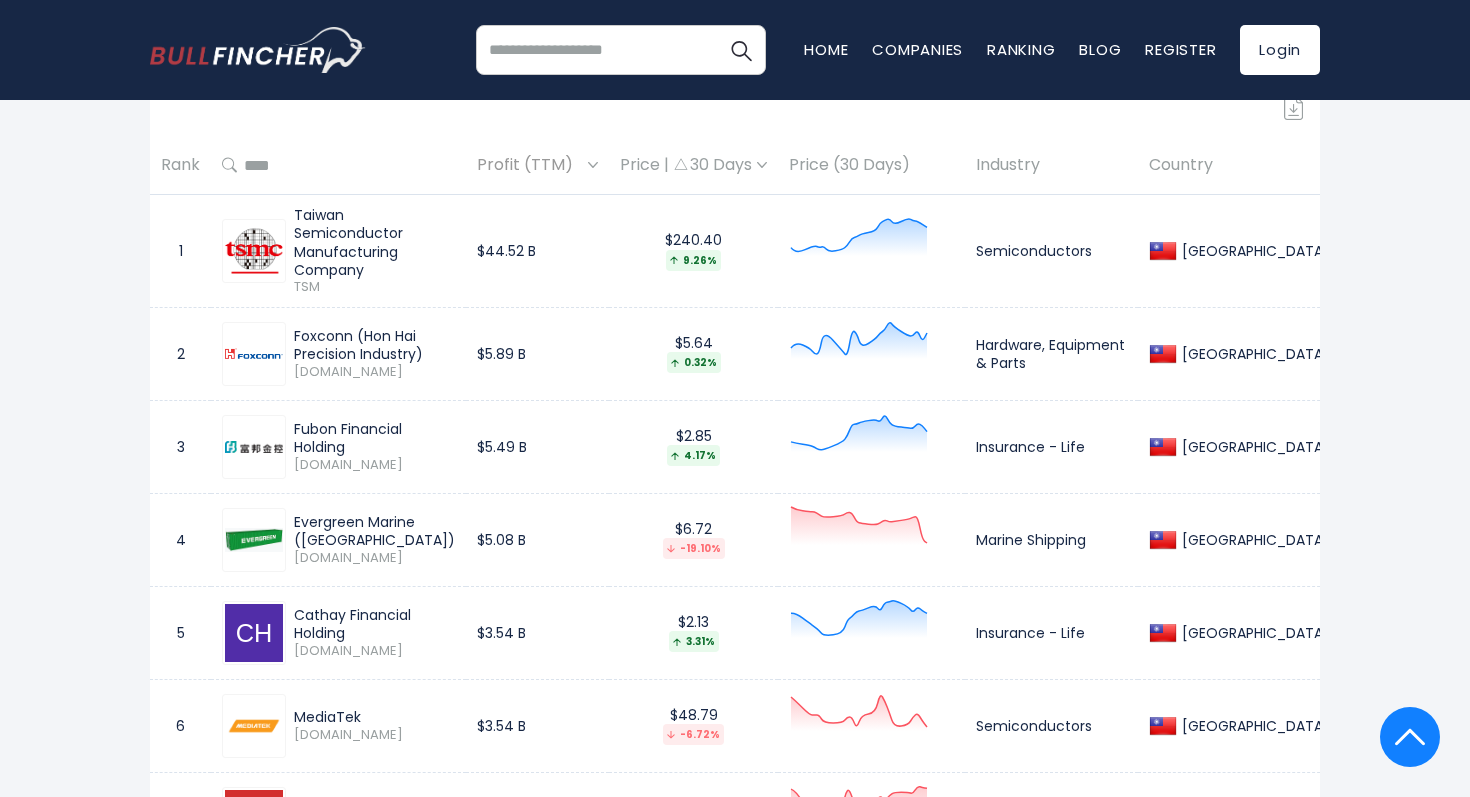 drag, startPoint x: 509, startPoint y: 431, endPoint x: 600, endPoint y: 431, distance: 91 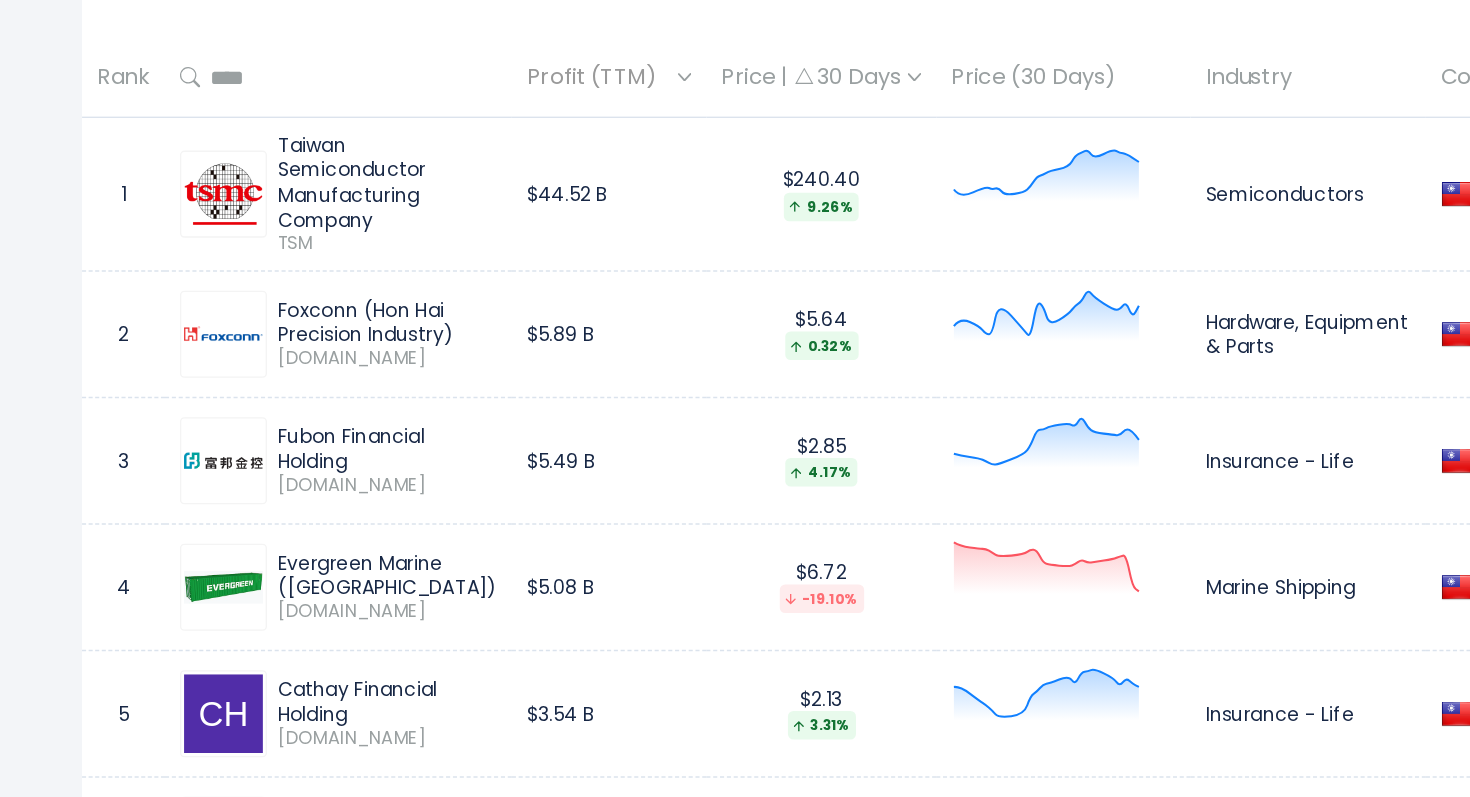 drag, startPoint x: 500, startPoint y: 426, endPoint x: 575, endPoint y: 426, distance: 75 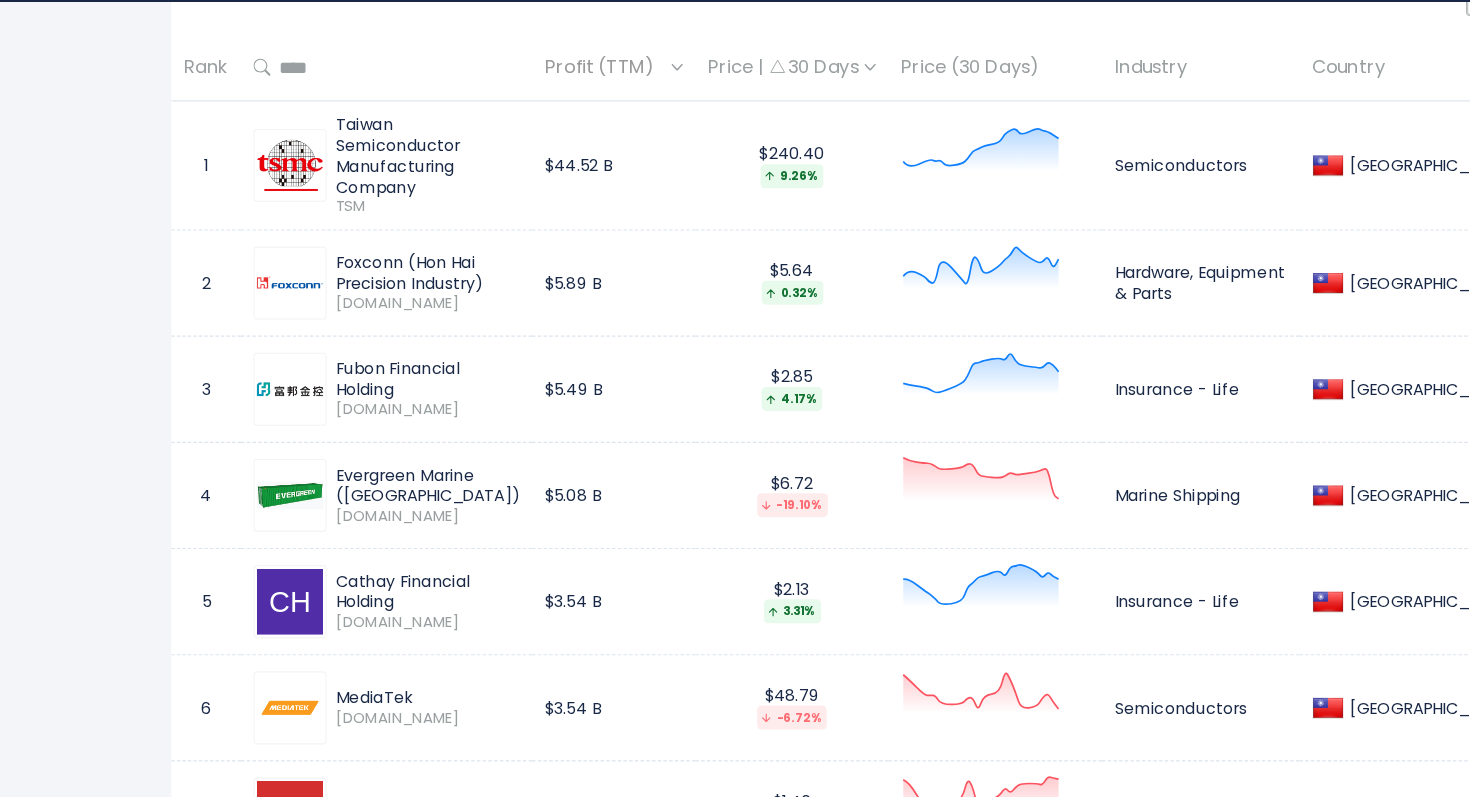 scroll, scrollTop: 996, scrollLeft: 0, axis: vertical 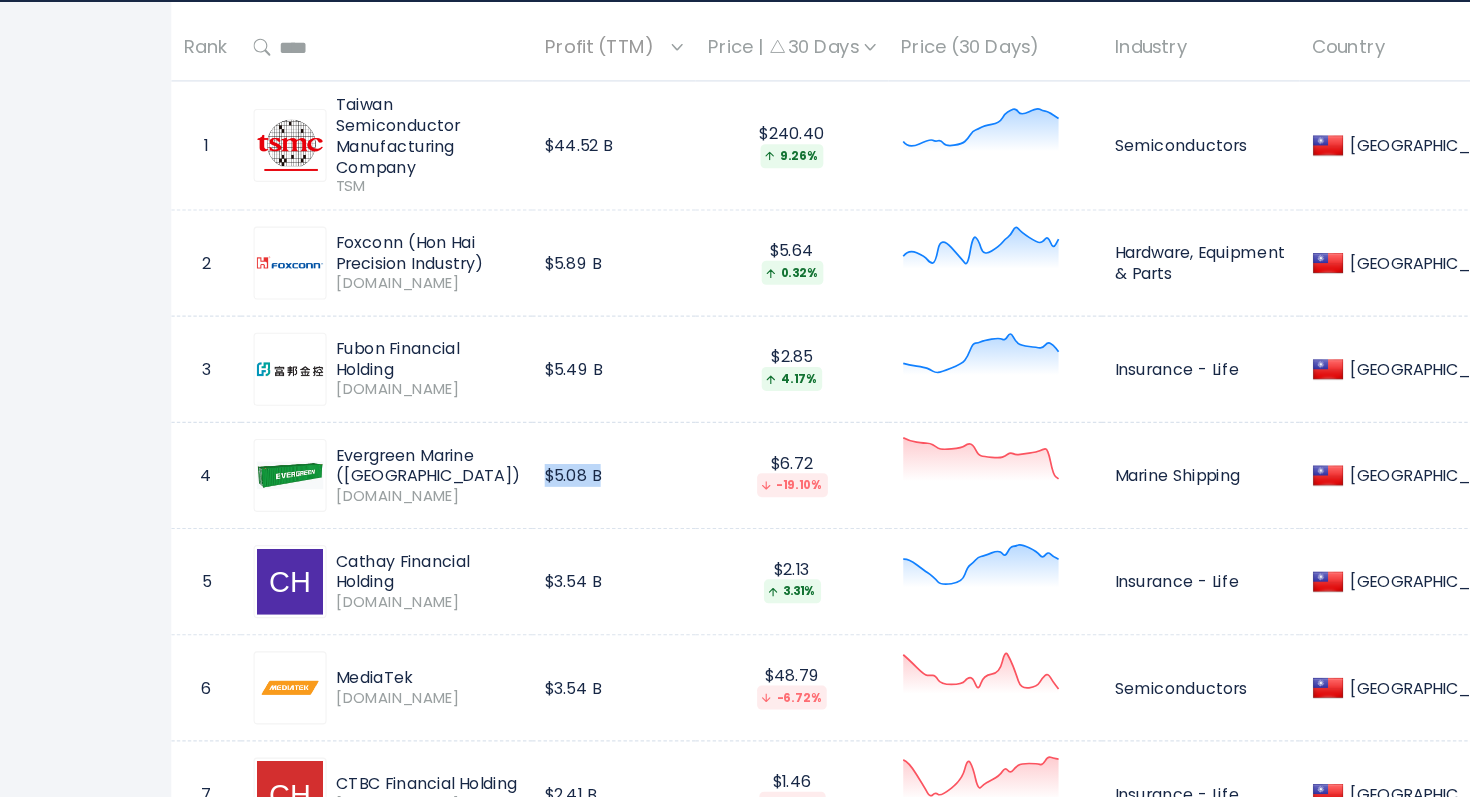 drag, startPoint x: 575, startPoint y: 426, endPoint x: 565, endPoint y: 504, distance: 78.63841 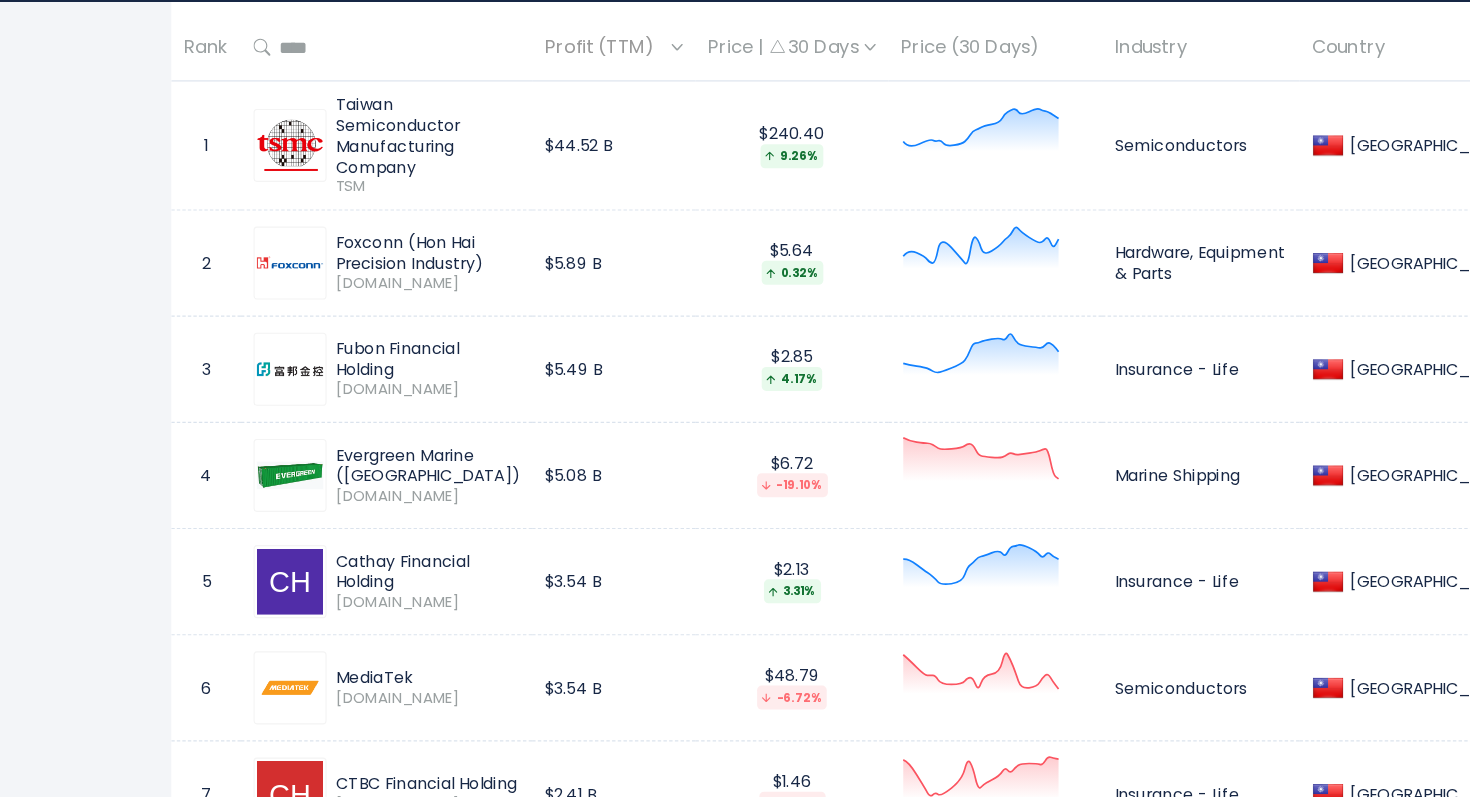 drag, startPoint x: 565, startPoint y: 504, endPoint x: 517, endPoint y: 501, distance: 48.09366 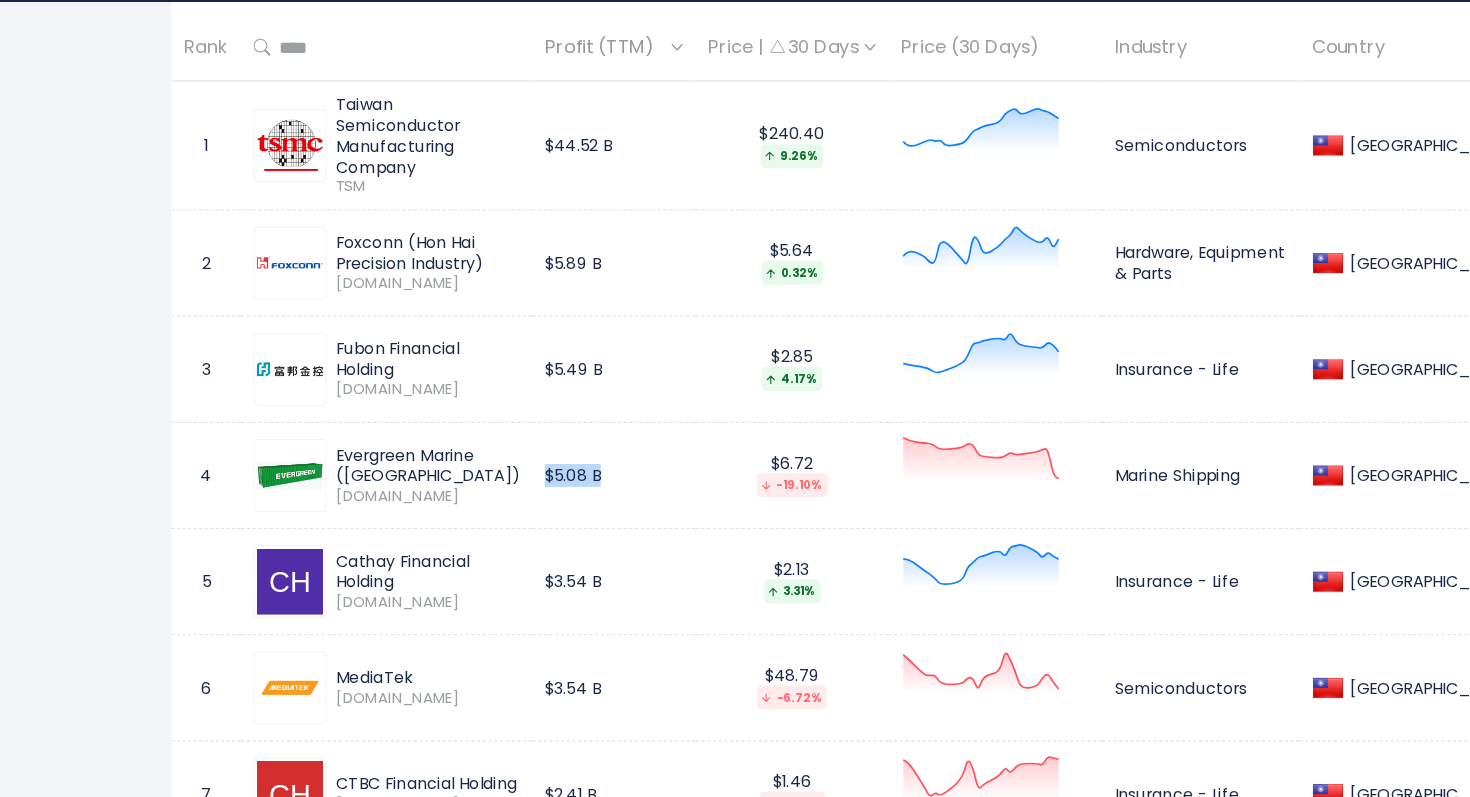 click on "$5.08 B" at bounding box center (537, 514) 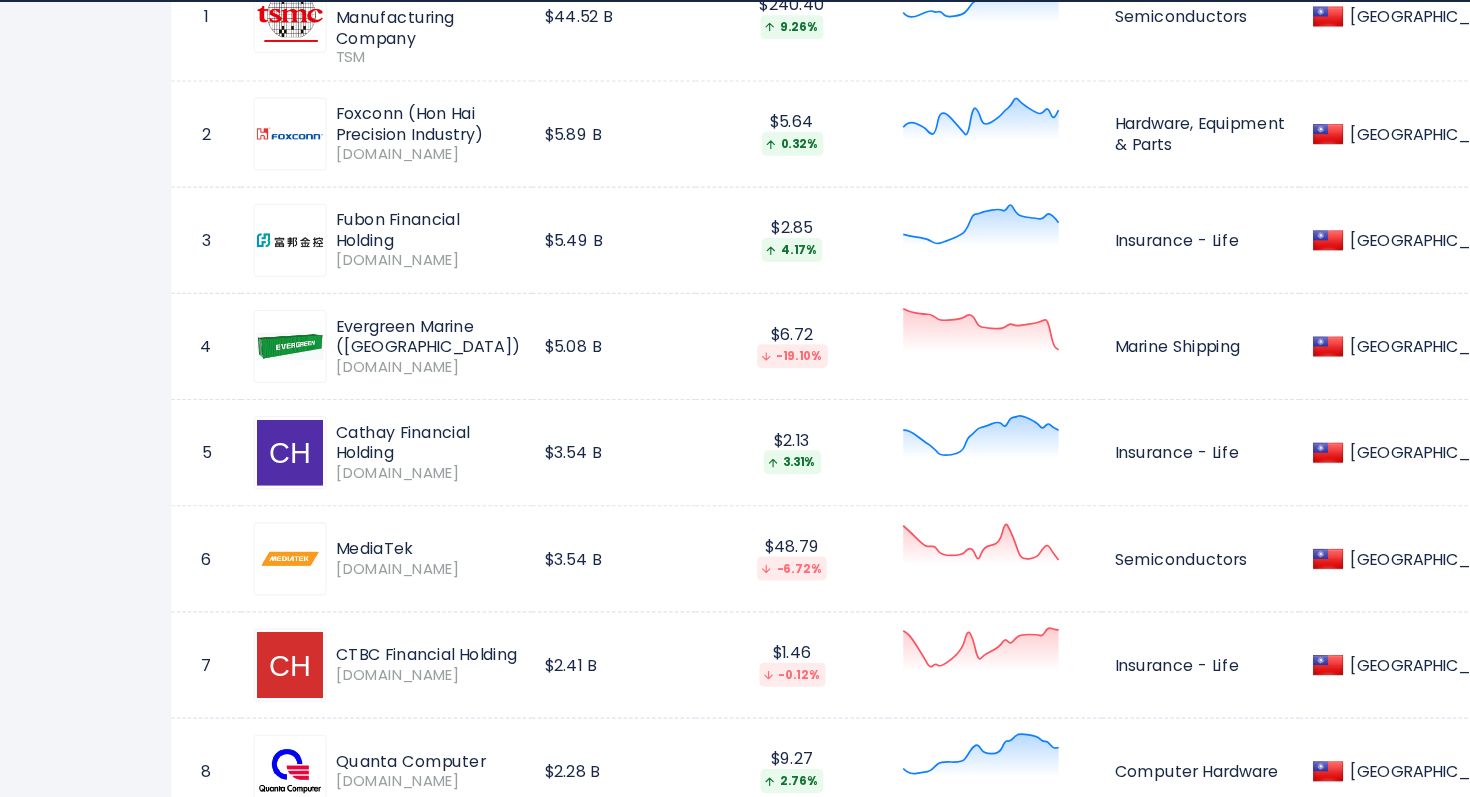 scroll, scrollTop: 1109, scrollLeft: 0, axis: vertical 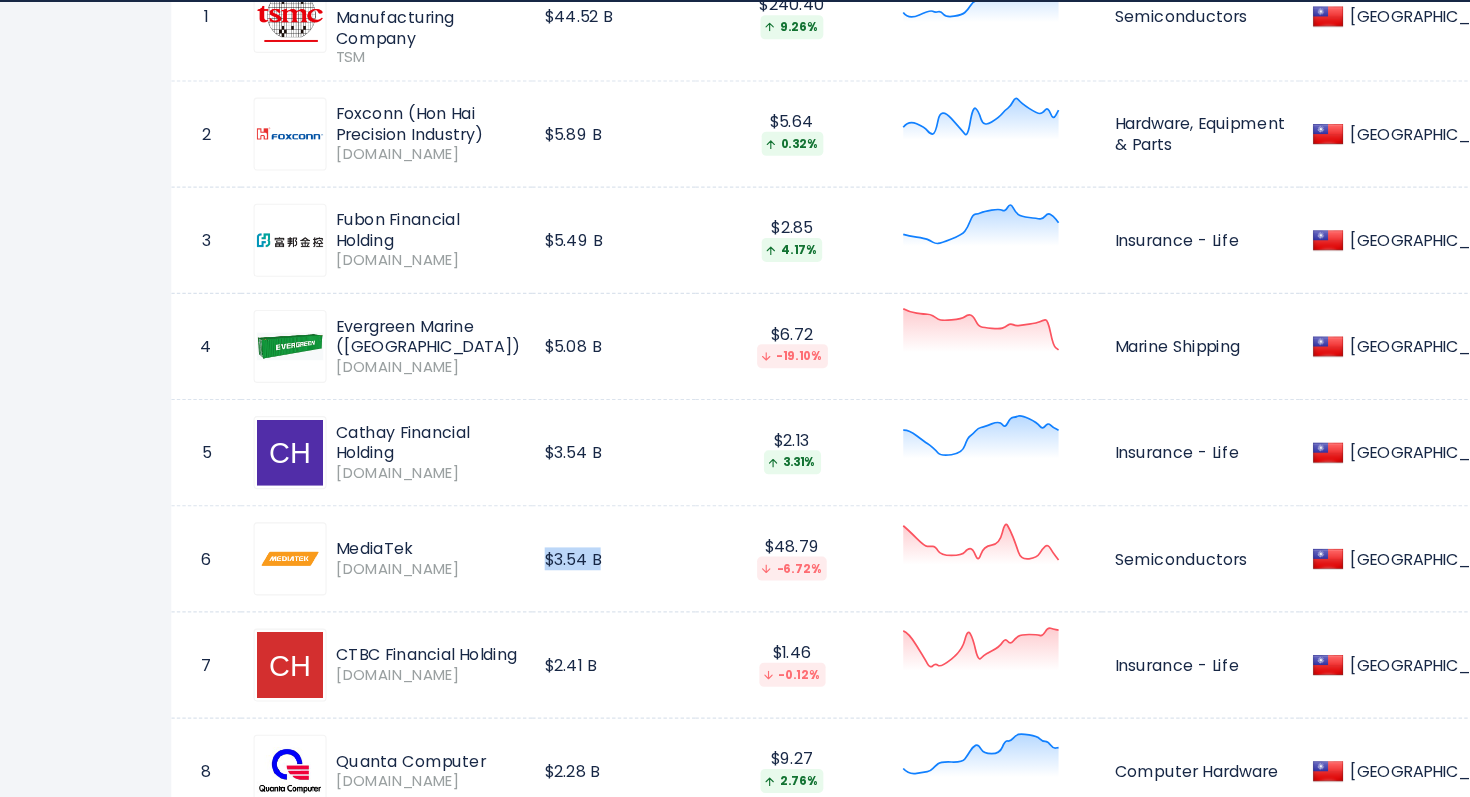 drag, startPoint x: 517, startPoint y: 565, endPoint x: 582, endPoint y: 566, distance: 65.00769 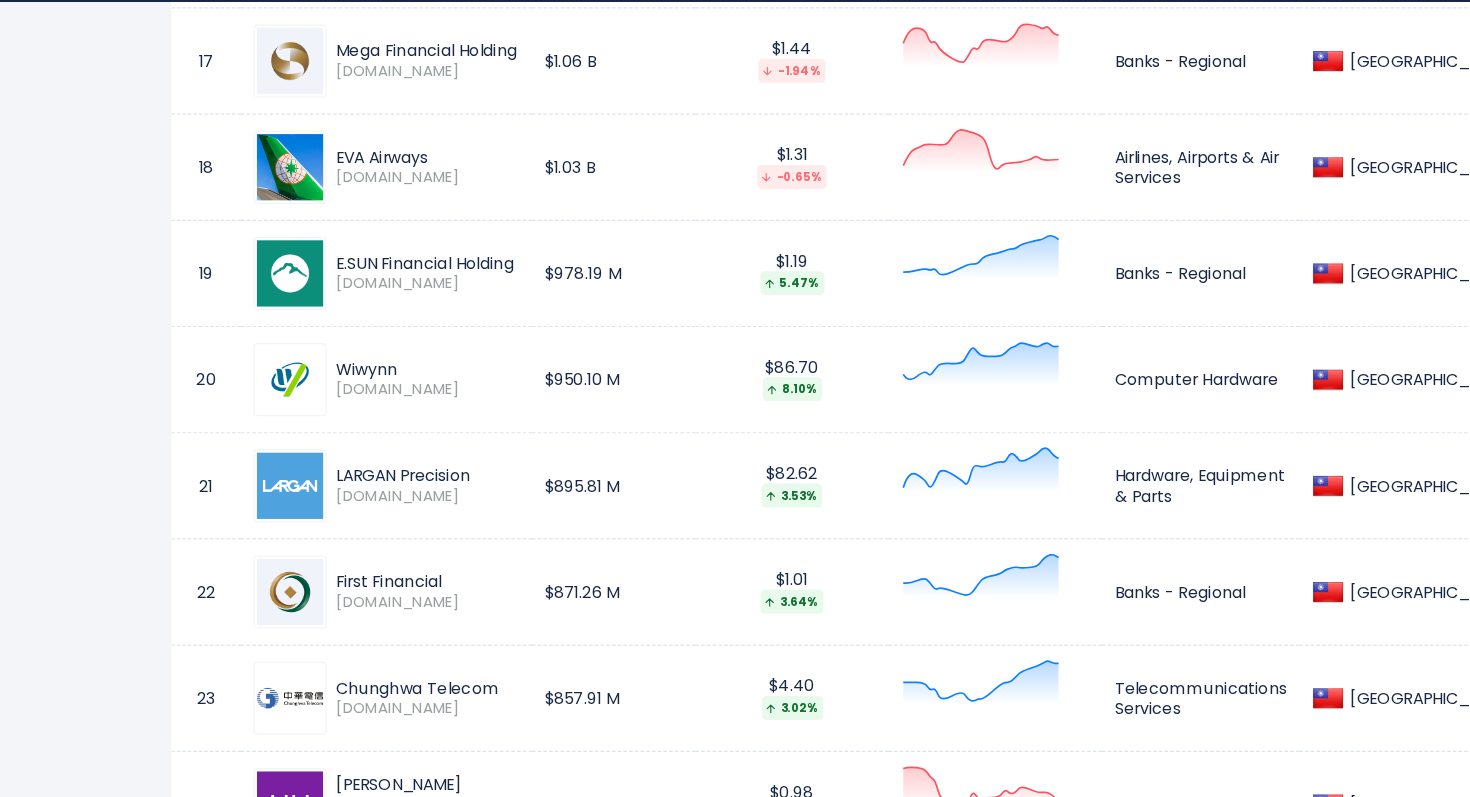 scroll, scrollTop: 2733, scrollLeft: 0, axis: vertical 